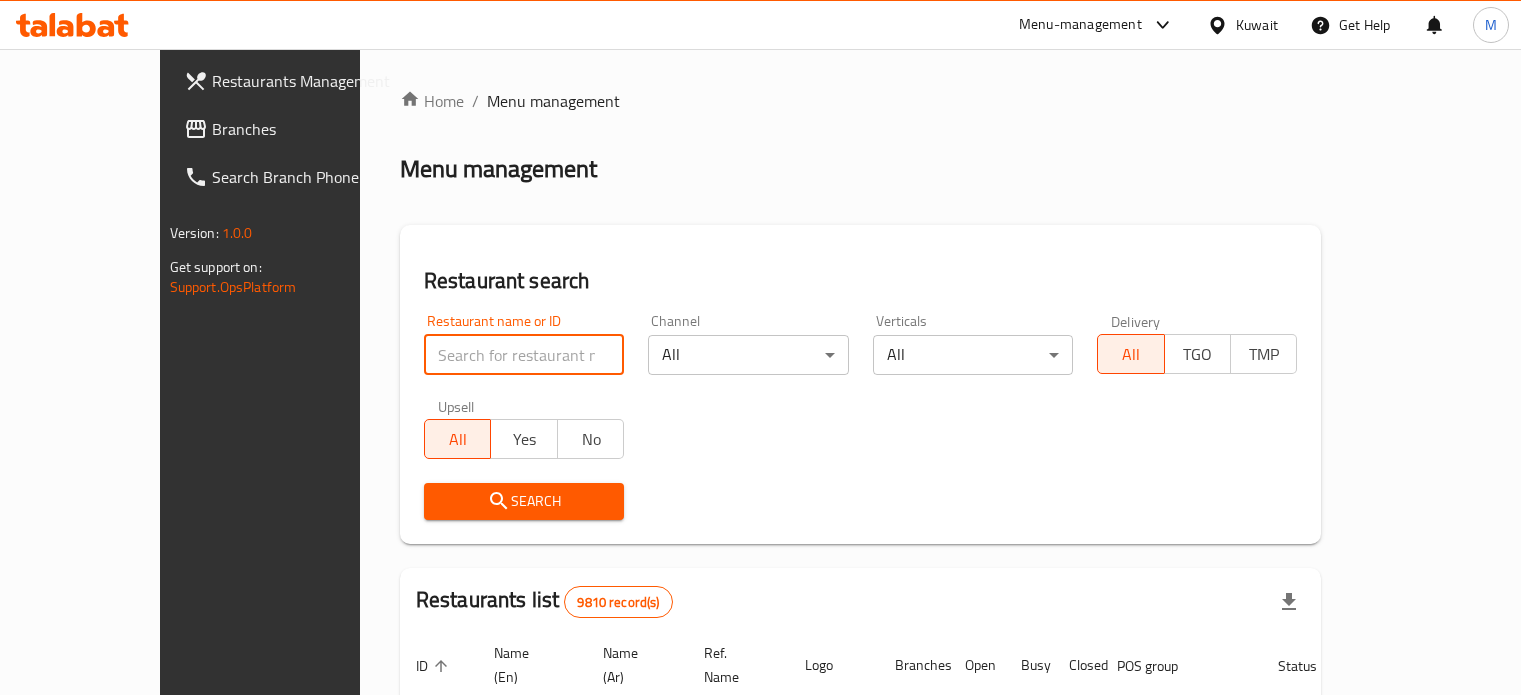 click at bounding box center (524, 355) 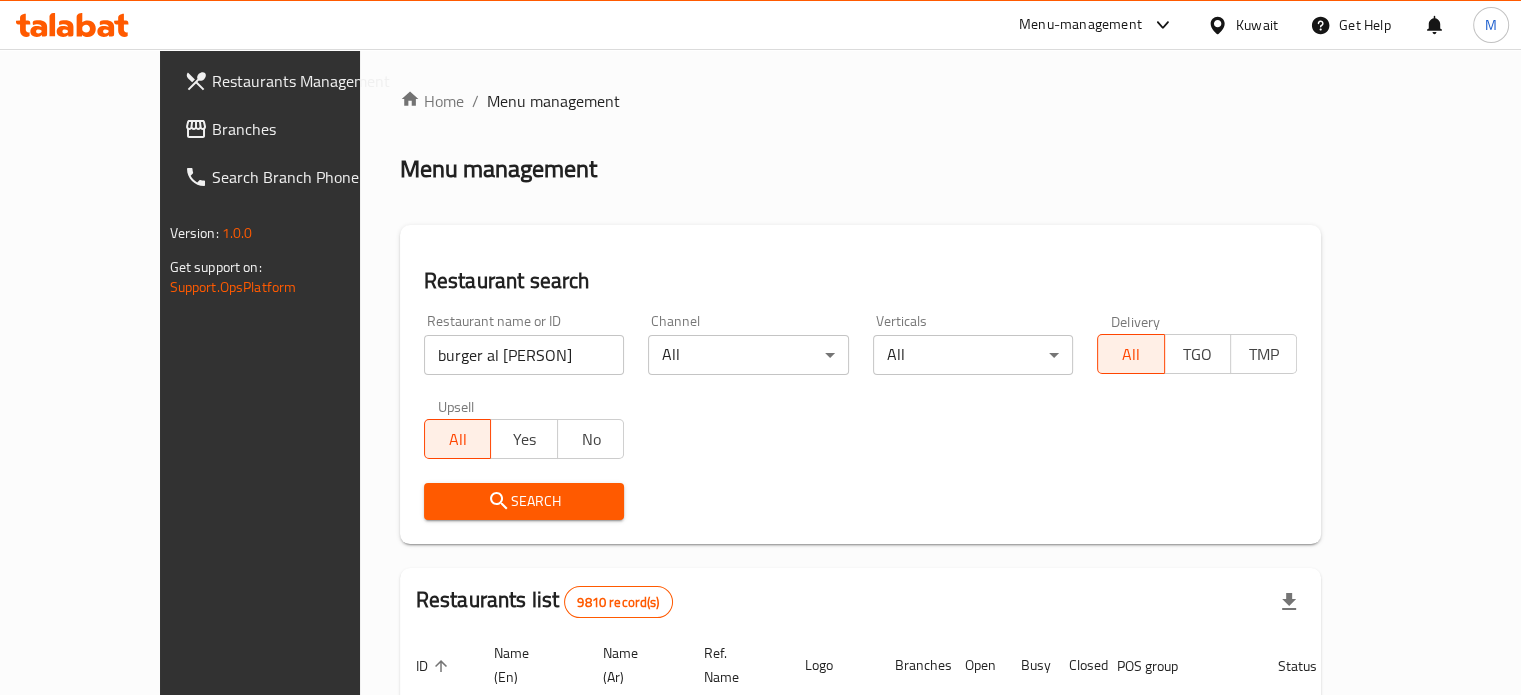 click on "Search" at bounding box center (524, 501) 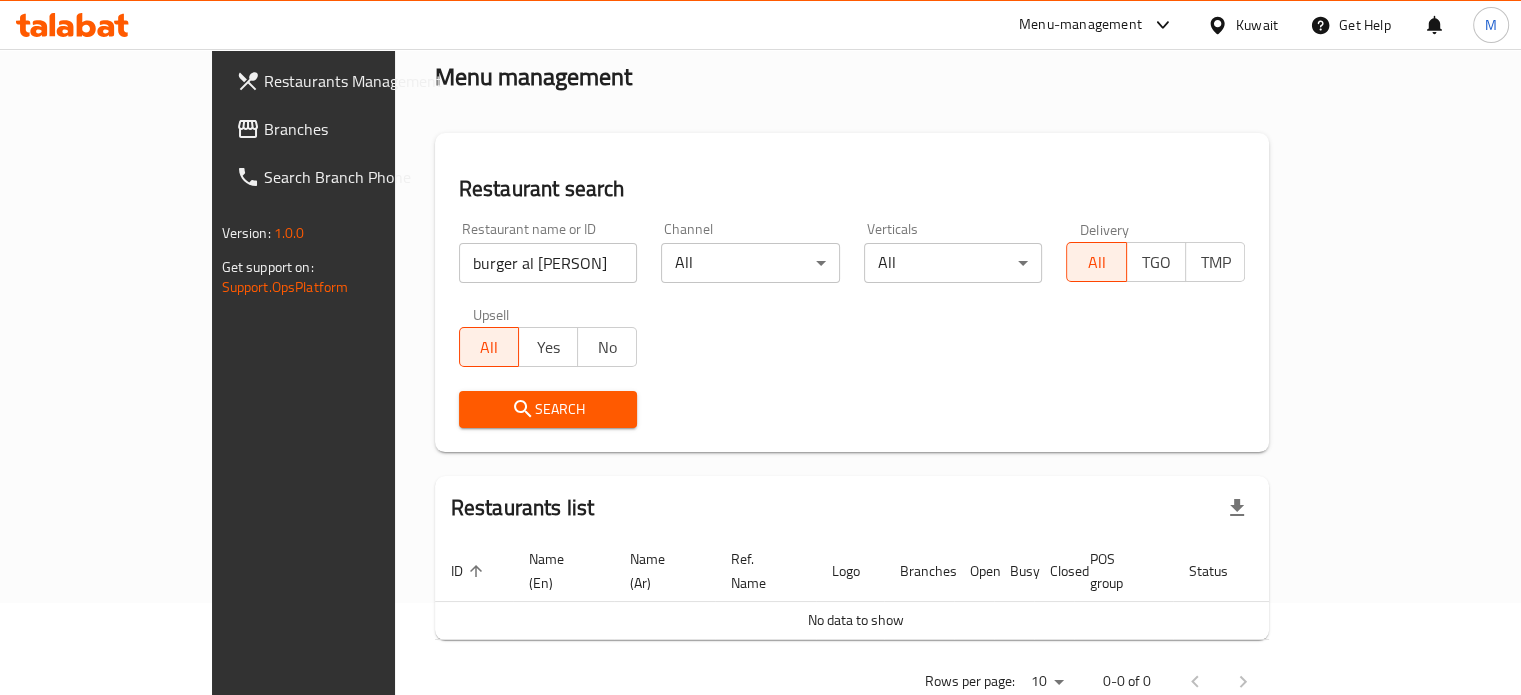 scroll, scrollTop: 121, scrollLeft: 0, axis: vertical 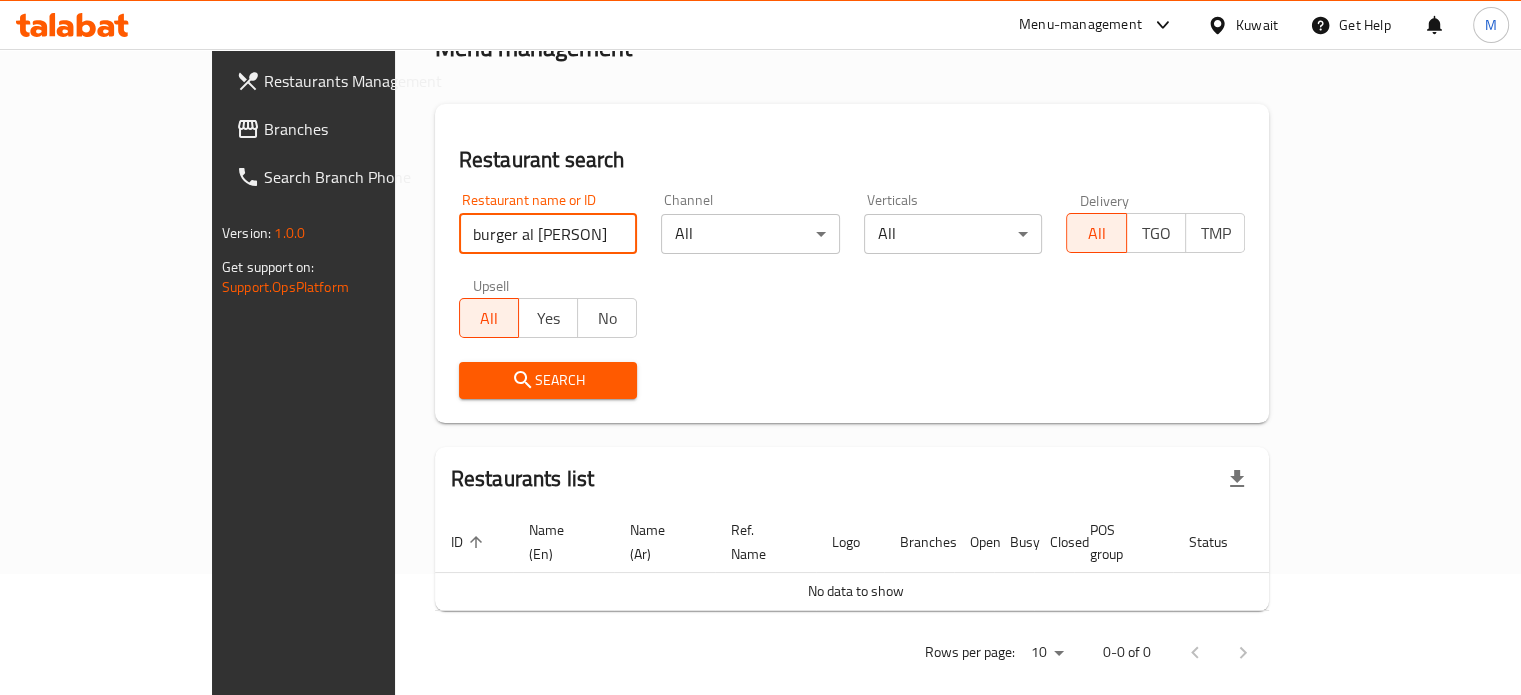 drag, startPoint x: 472, startPoint y: 244, endPoint x: 329, endPoint y: 249, distance: 143.08739 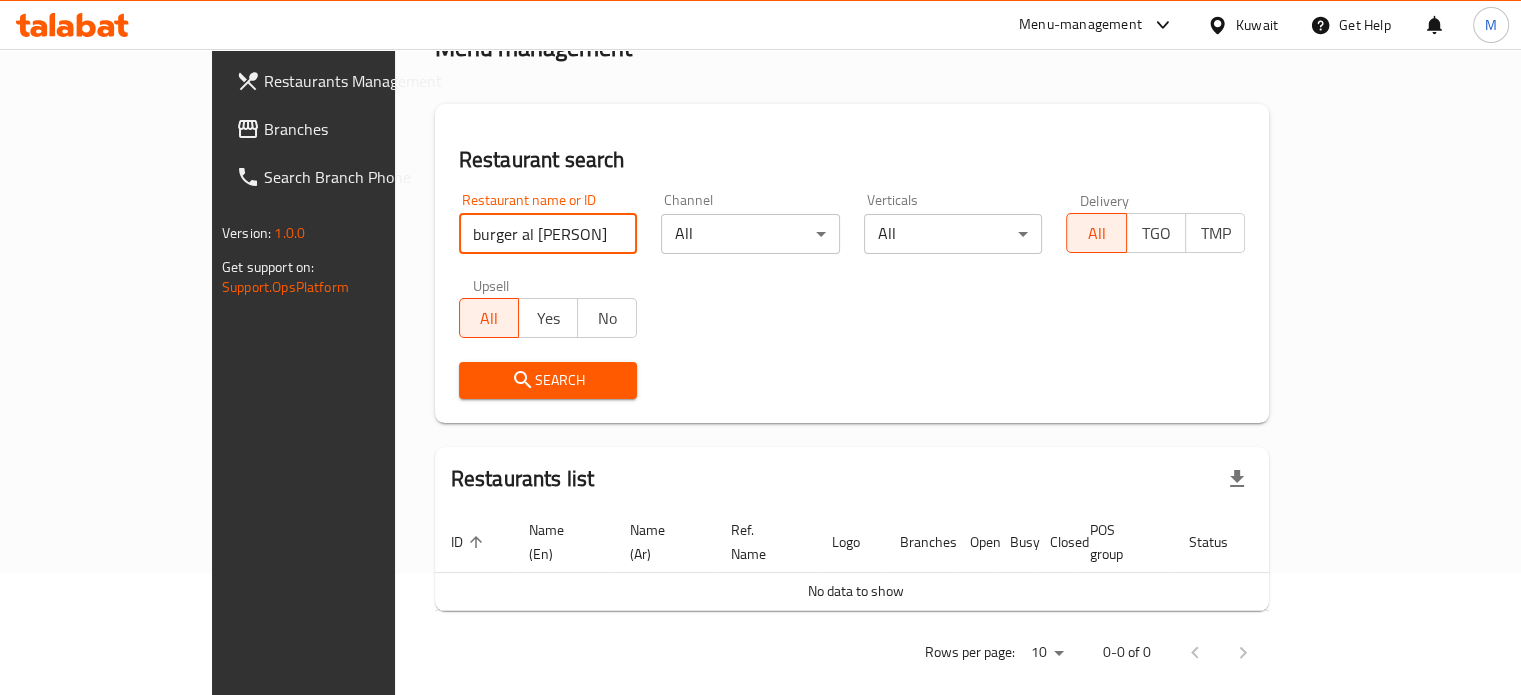 click on "Search" at bounding box center (548, 380) 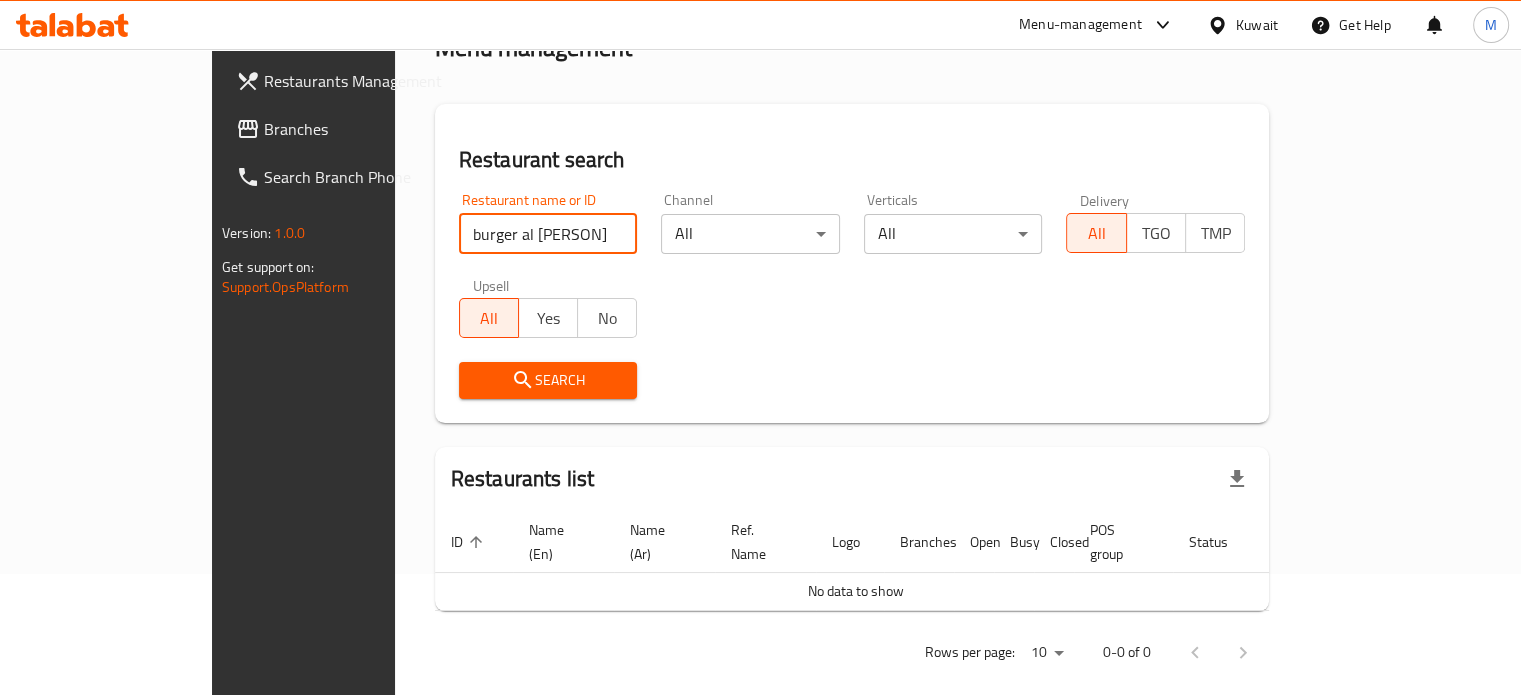 click on "Search" at bounding box center [548, 380] 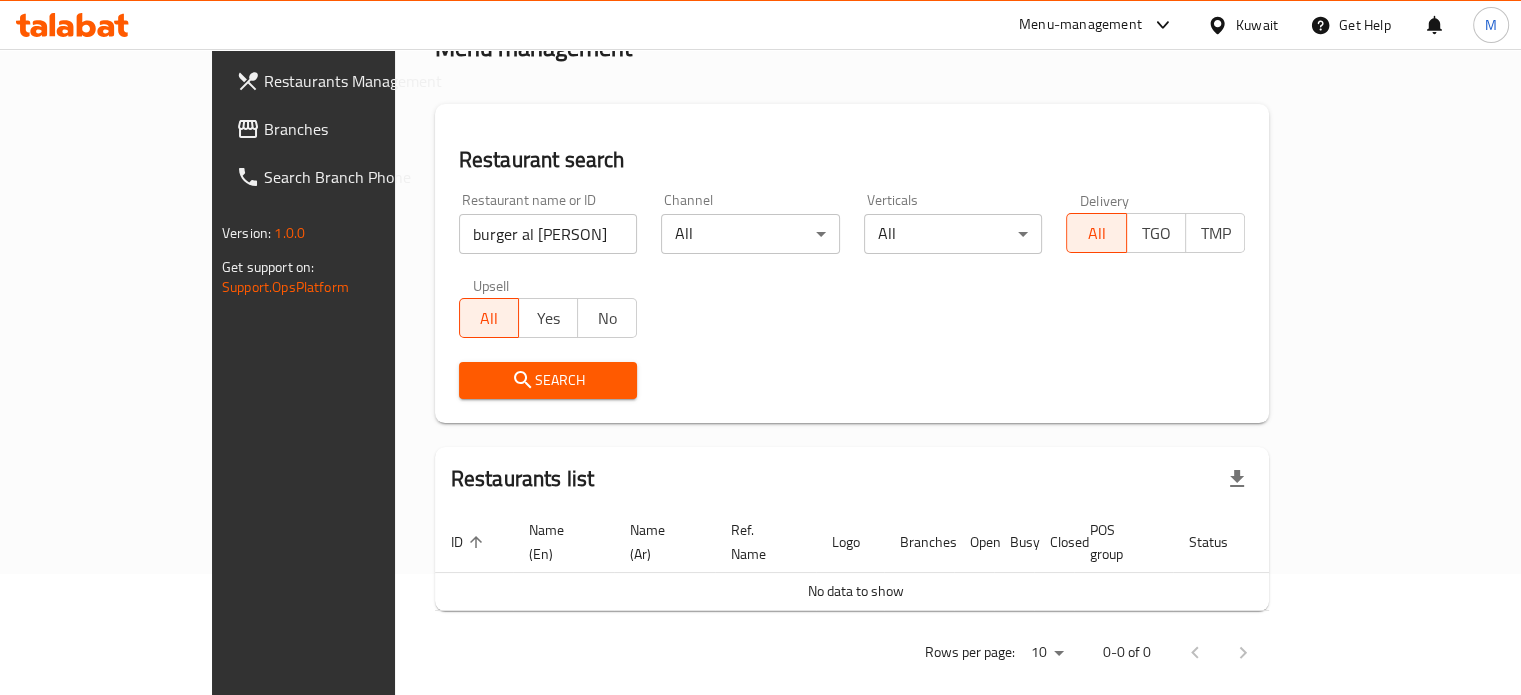 click on "Search" at bounding box center (548, 380) 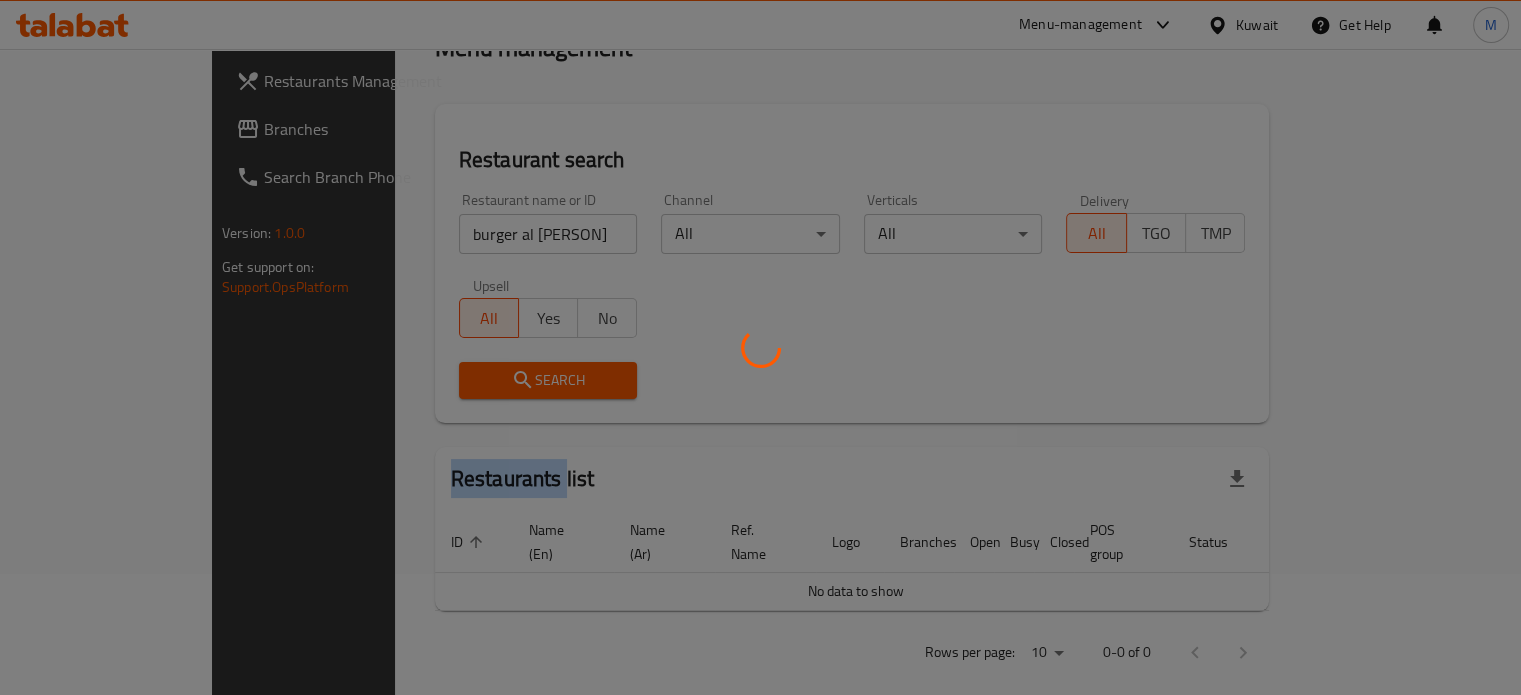 click at bounding box center [760, 347] 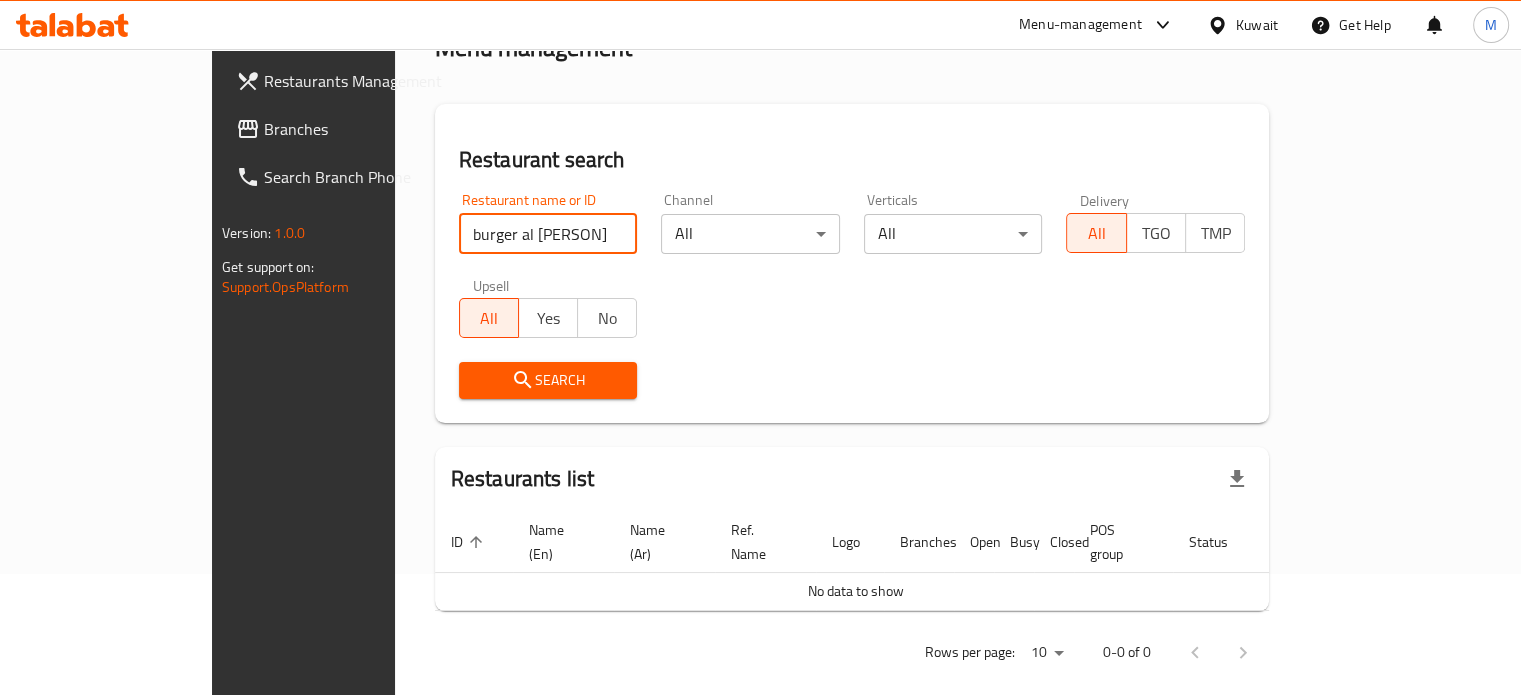 drag, startPoint x: 192, startPoint y: 239, endPoint x: 143, endPoint y: 239, distance: 49 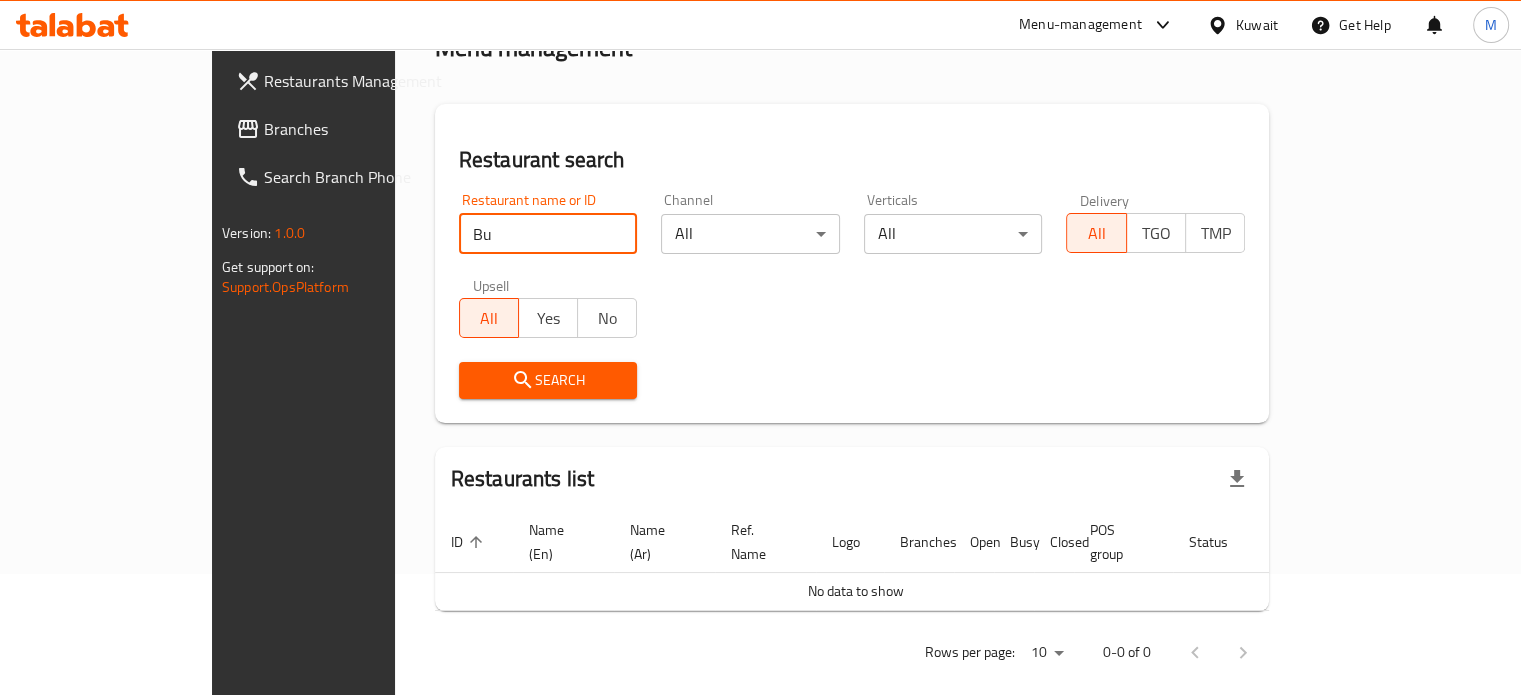 type on "B" 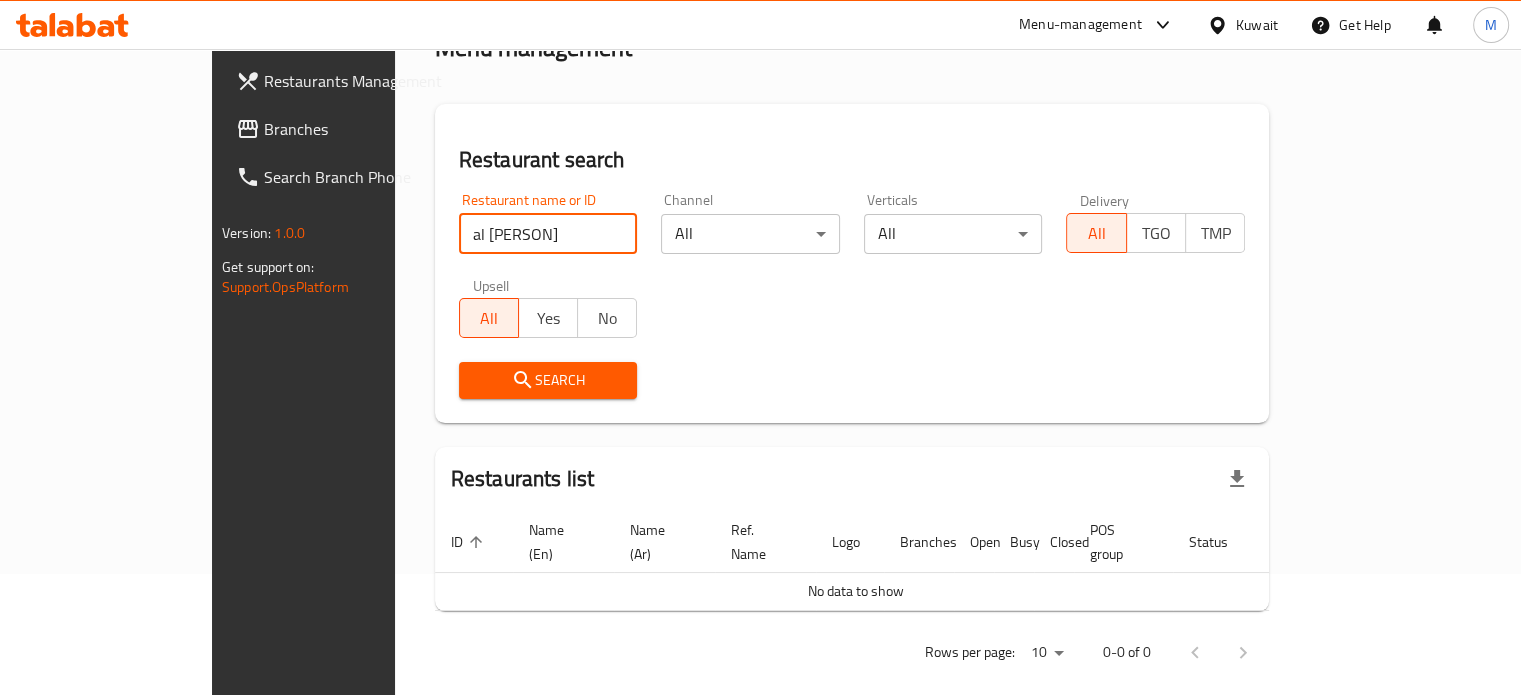 click on "Search" at bounding box center [548, 380] 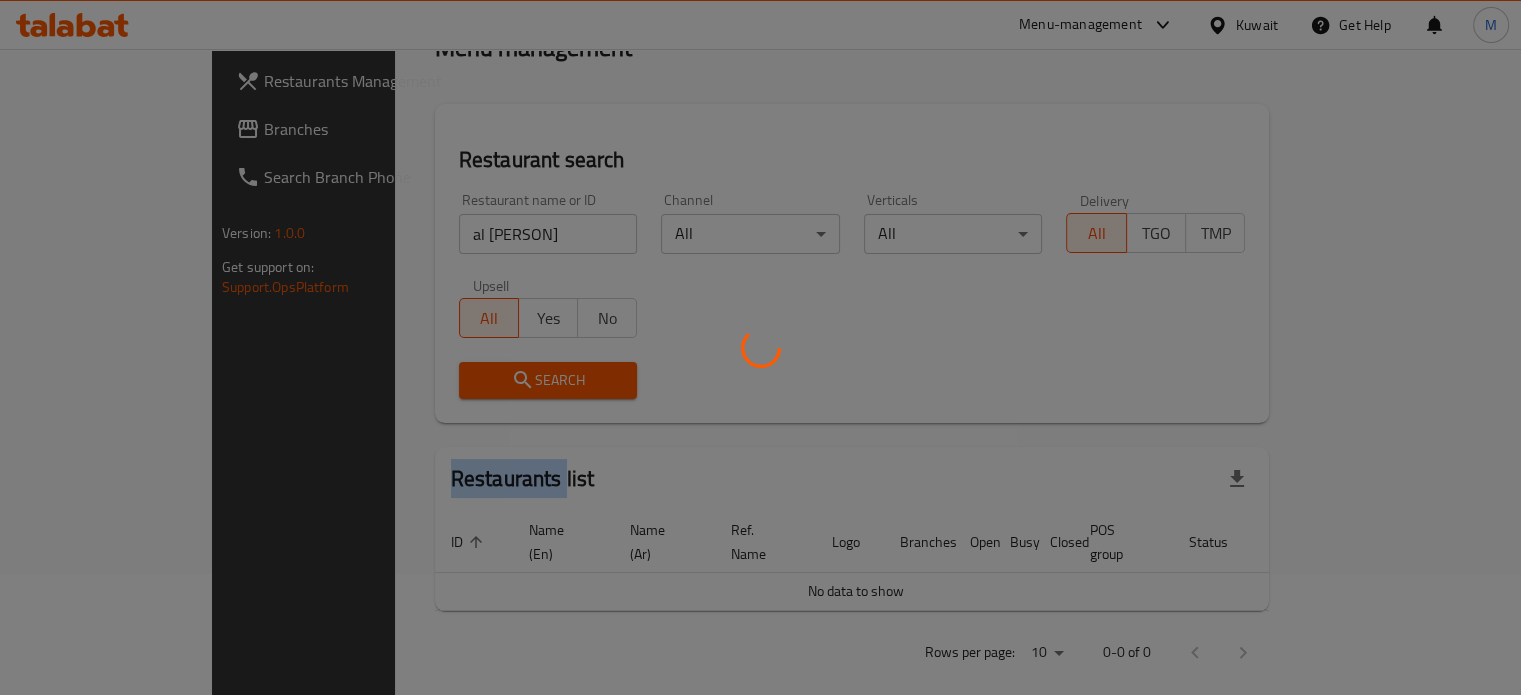 click at bounding box center (760, 347) 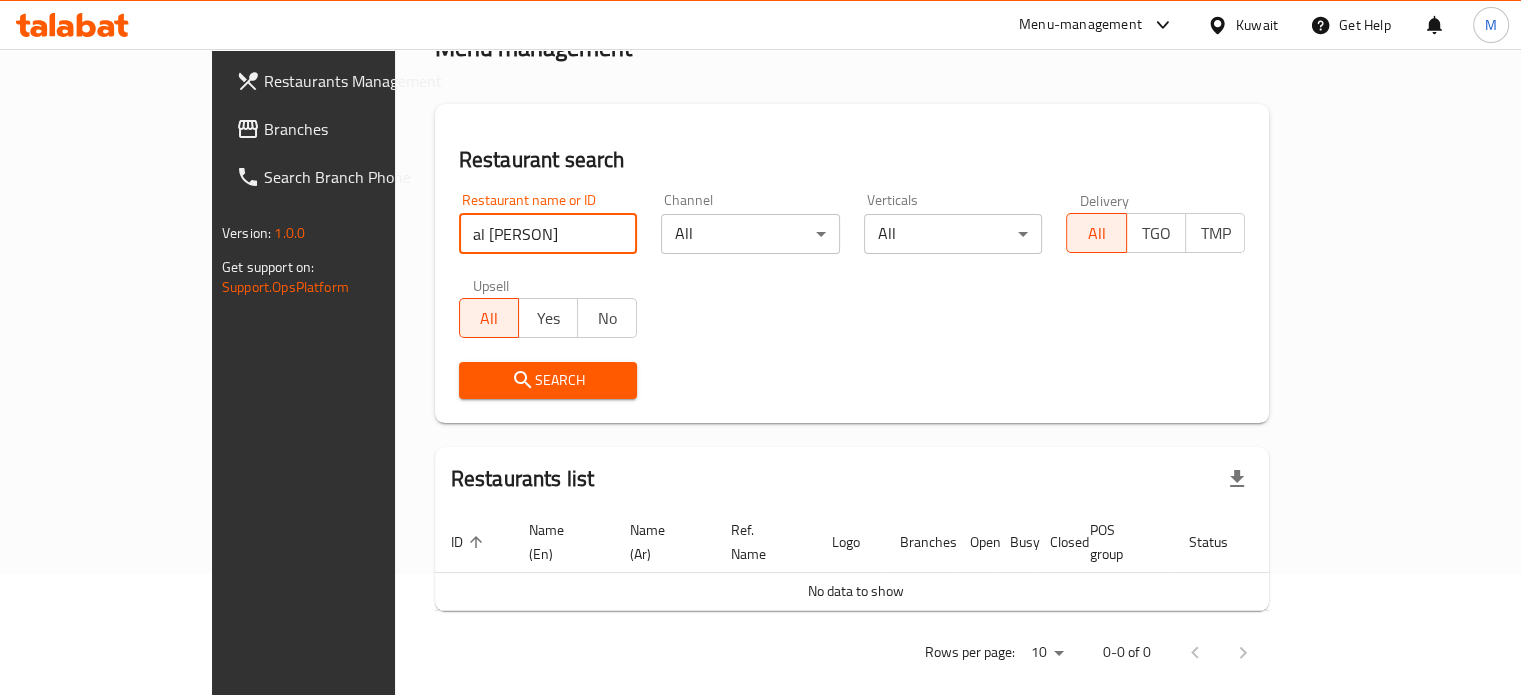 drag, startPoint x: 285, startPoint y: 235, endPoint x: 258, endPoint y: 234, distance: 27.018513 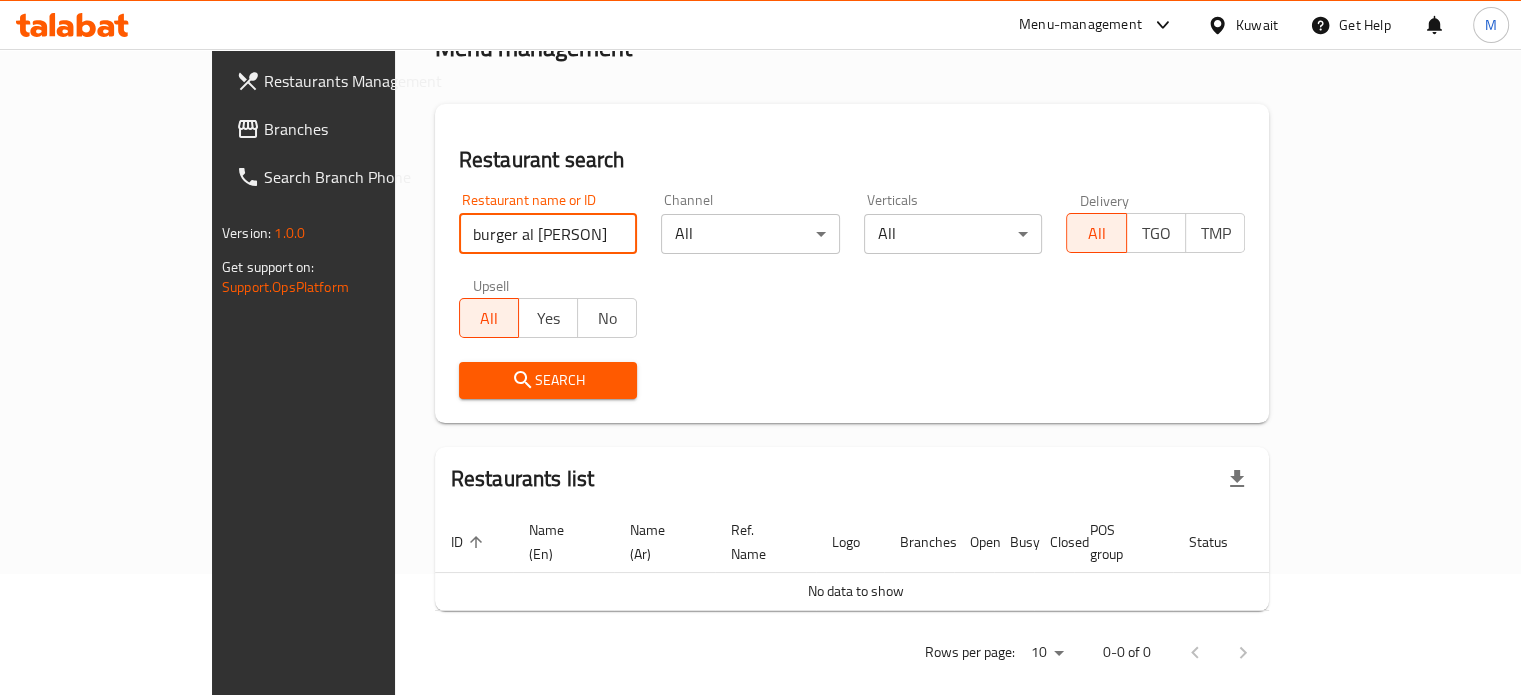 click on "Search" at bounding box center [548, 380] 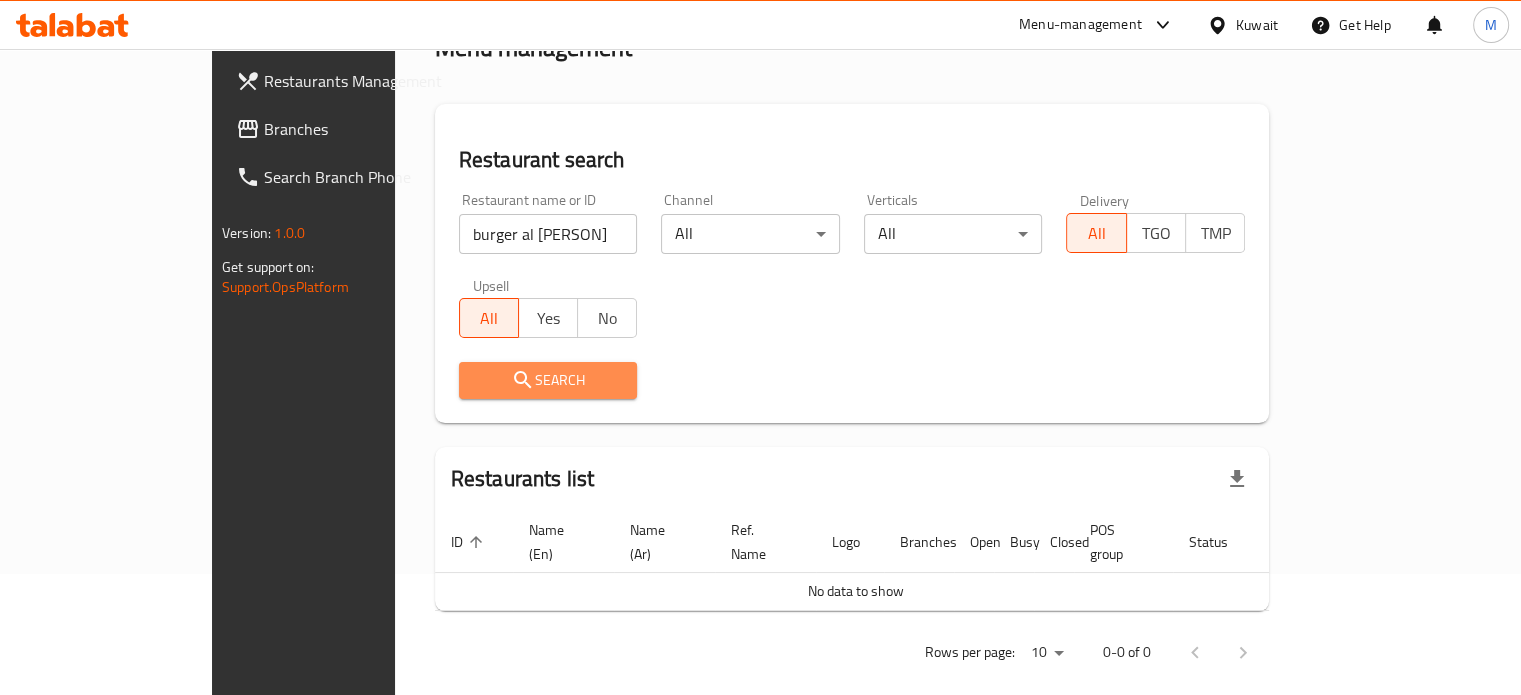 click on "Search" at bounding box center [548, 380] 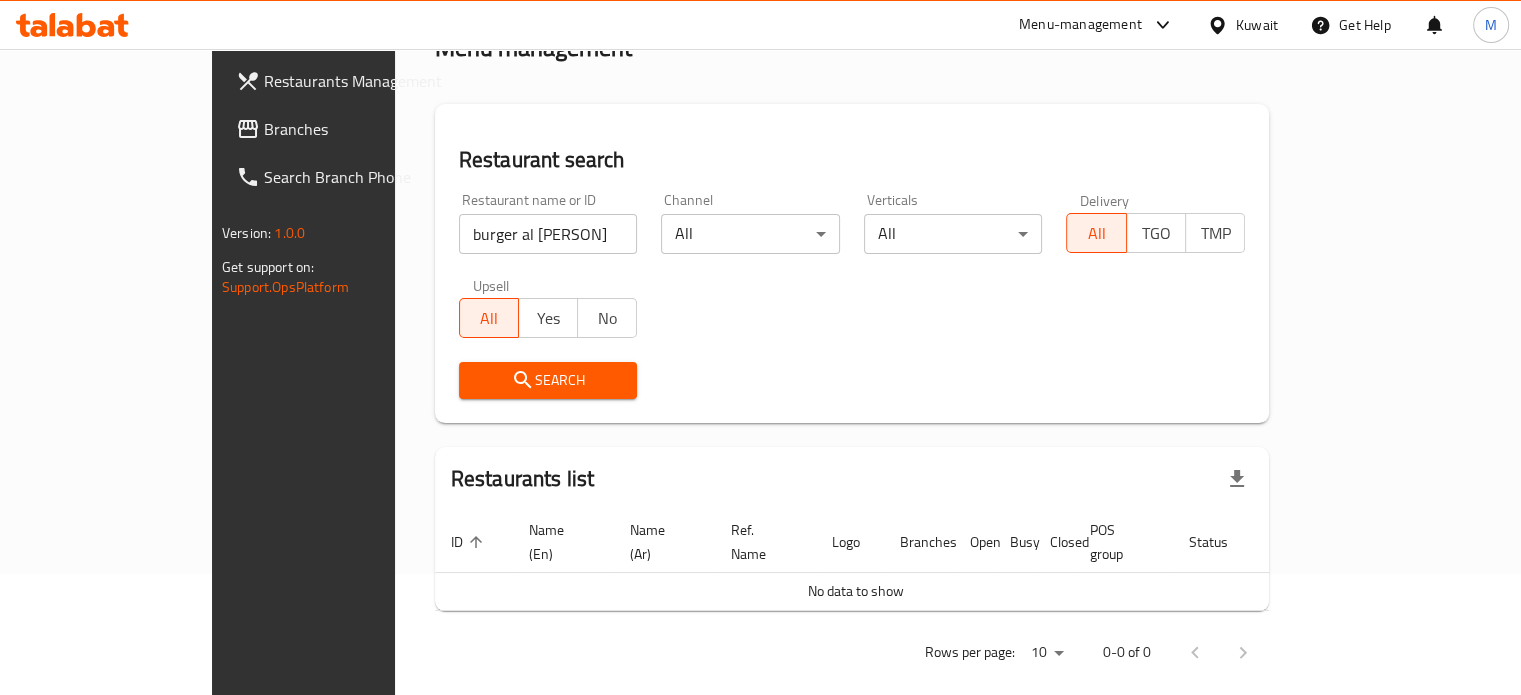 click 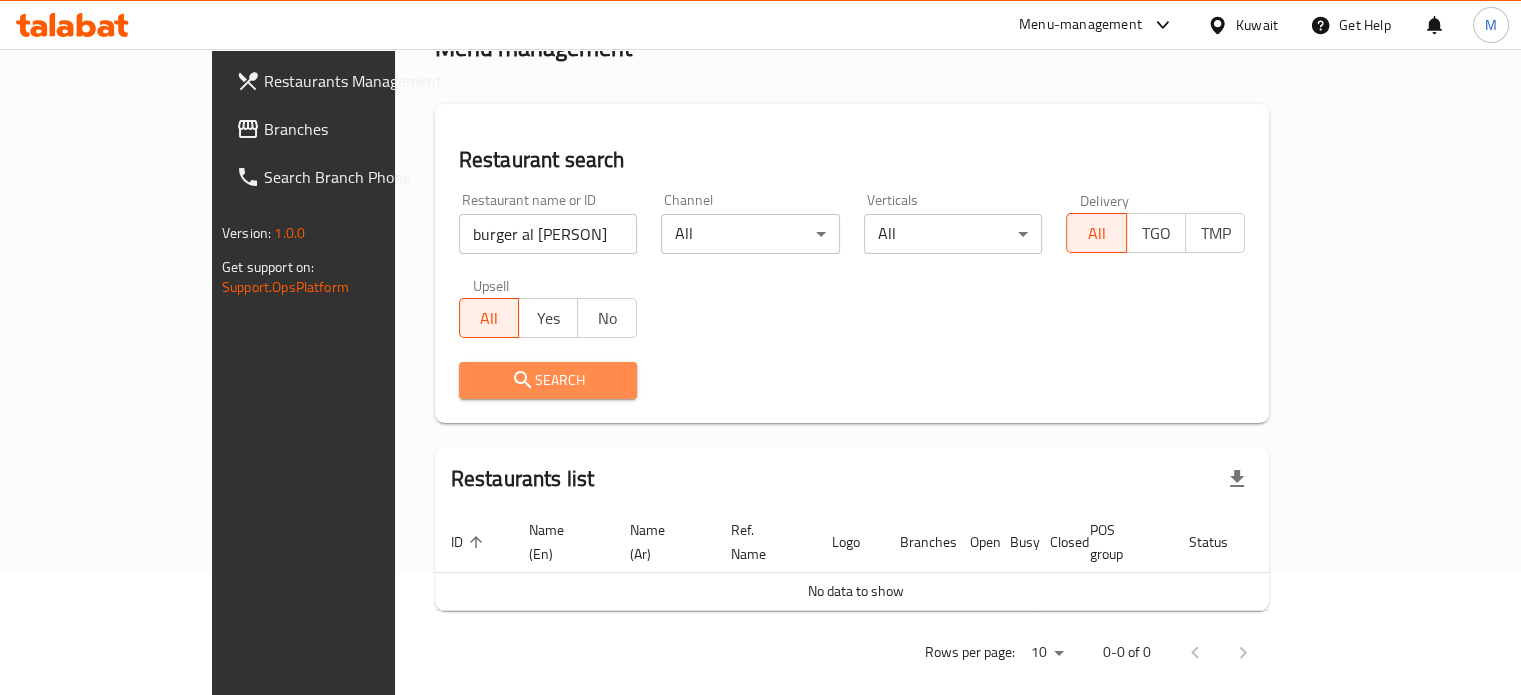click 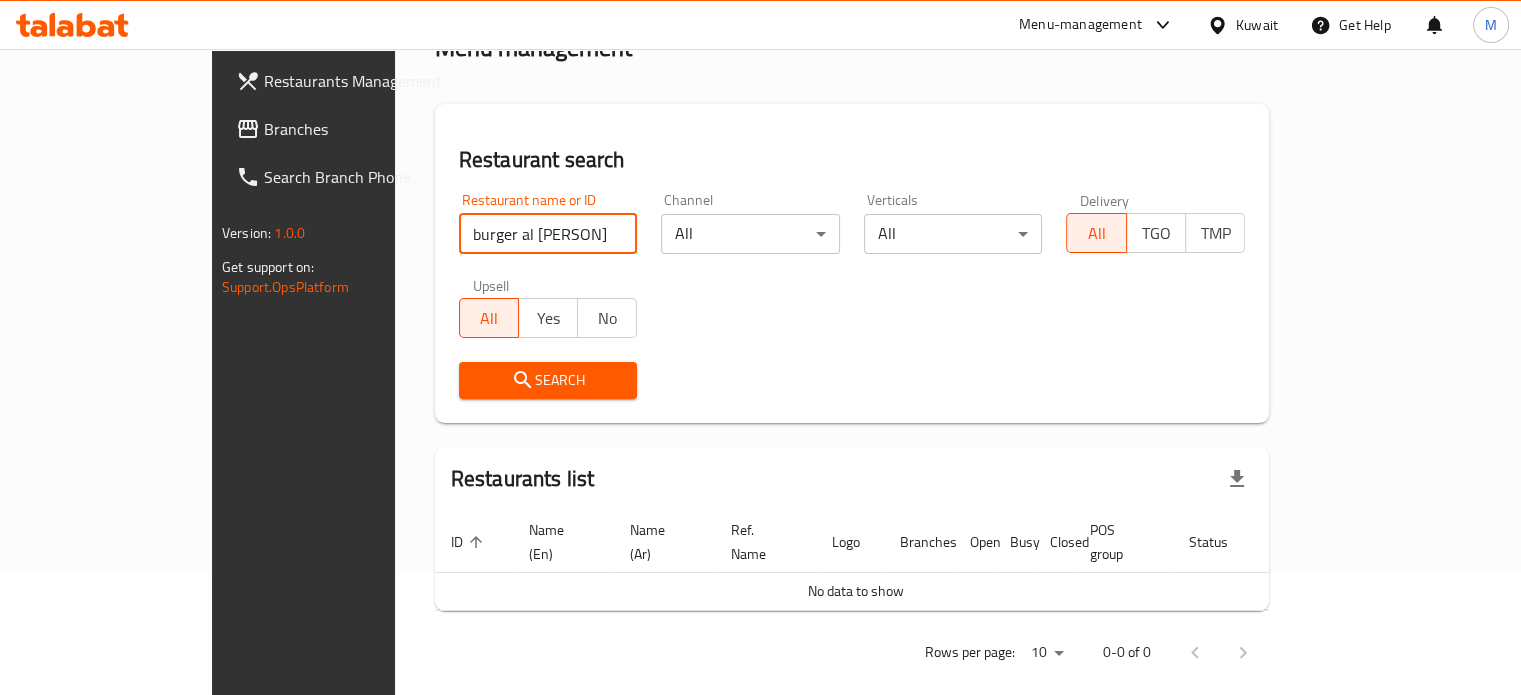 click on "burger al [PERSON]" at bounding box center [548, 234] 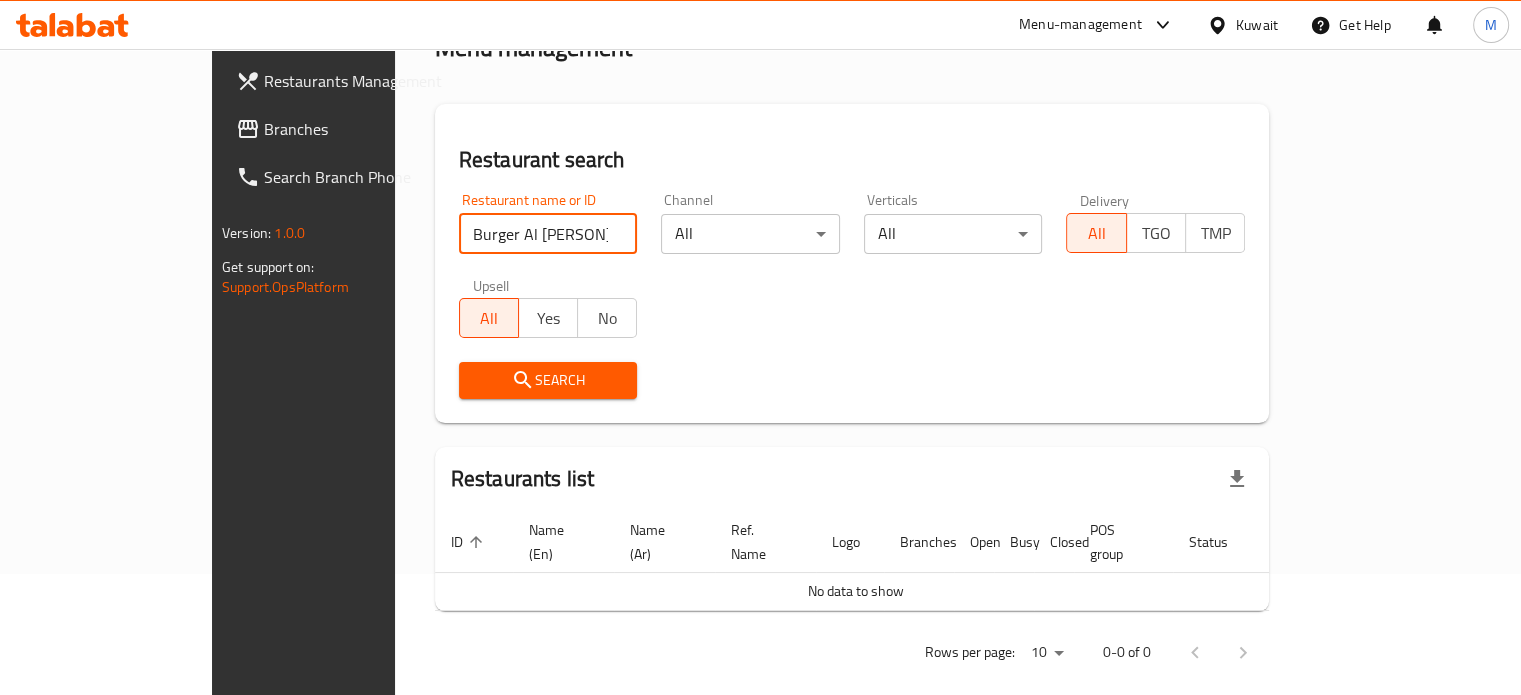 click on "Search" at bounding box center [548, 380] 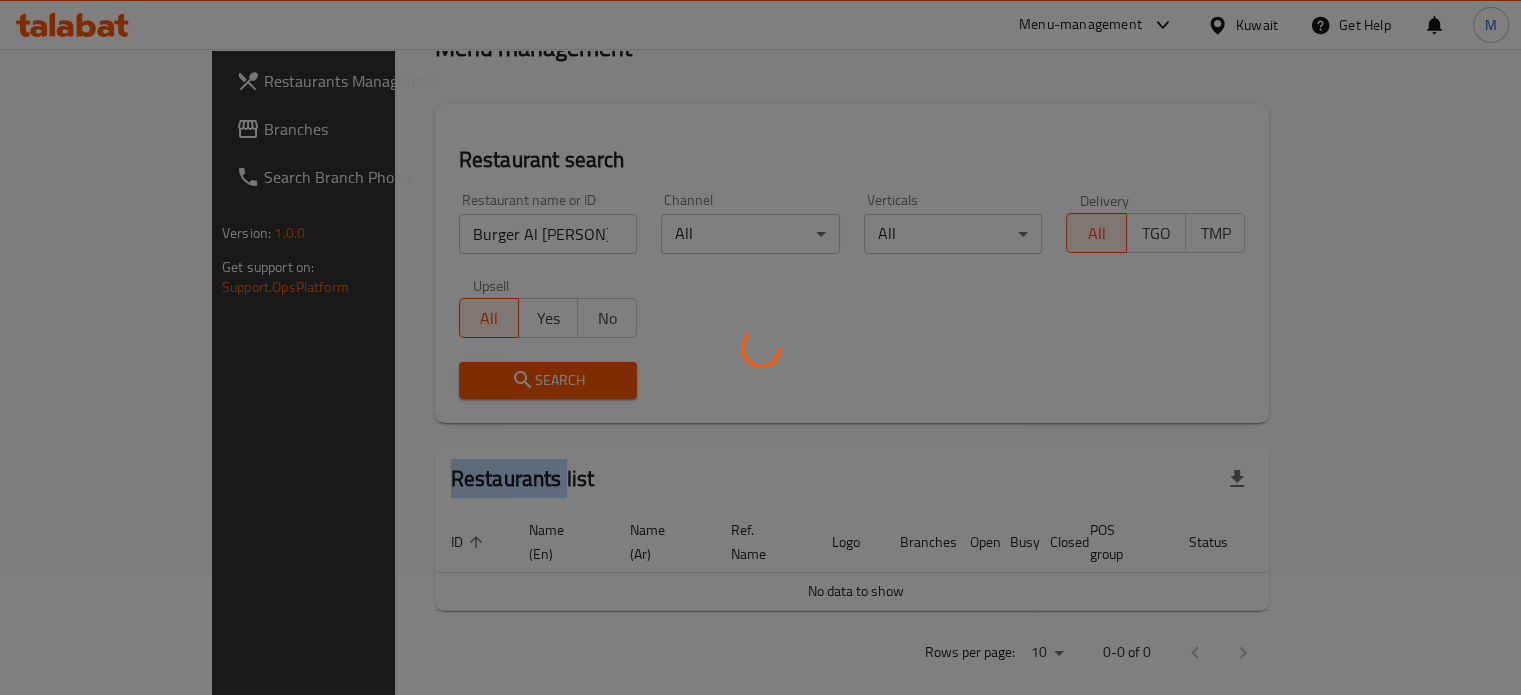 click at bounding box center [760, 347] 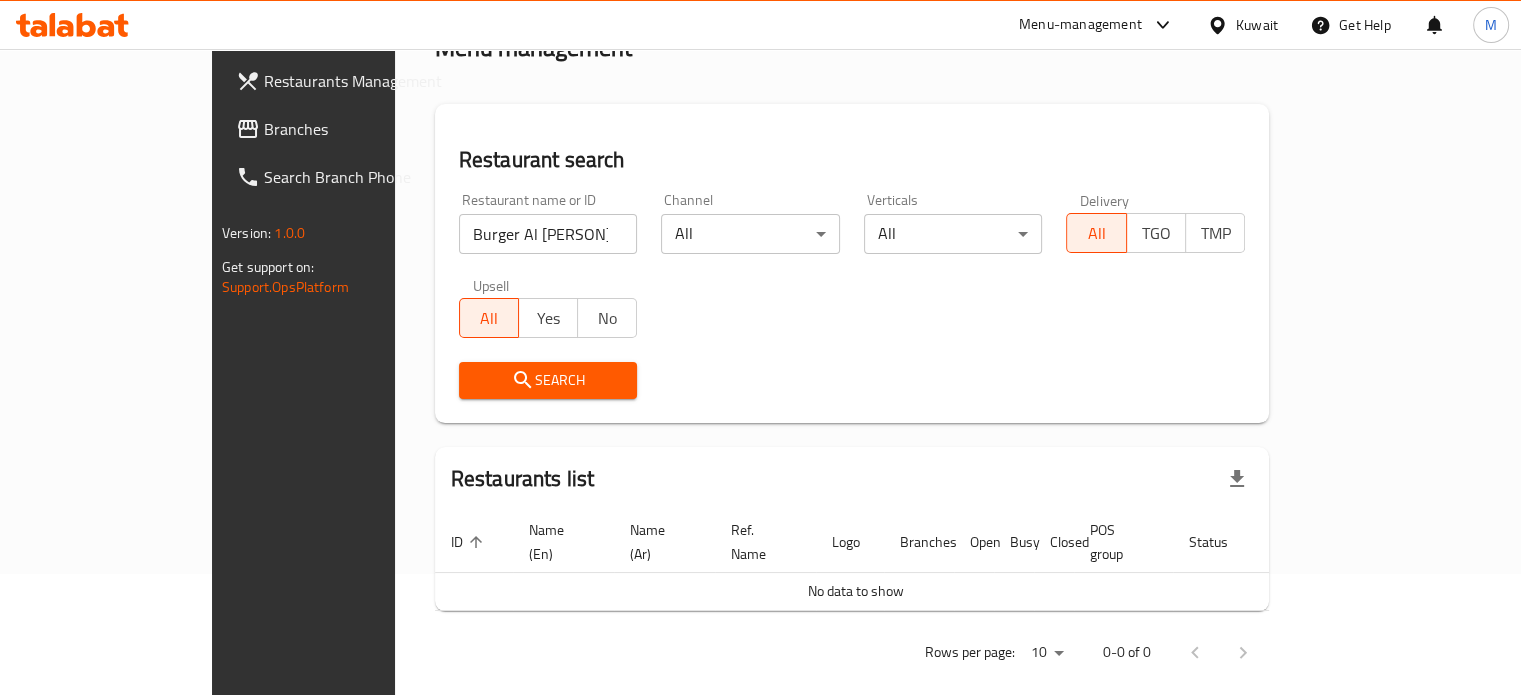 drag, startPoint x: 364, startPoint y: 234, endPoint x: 192, endPoint y: 234, distance: 172 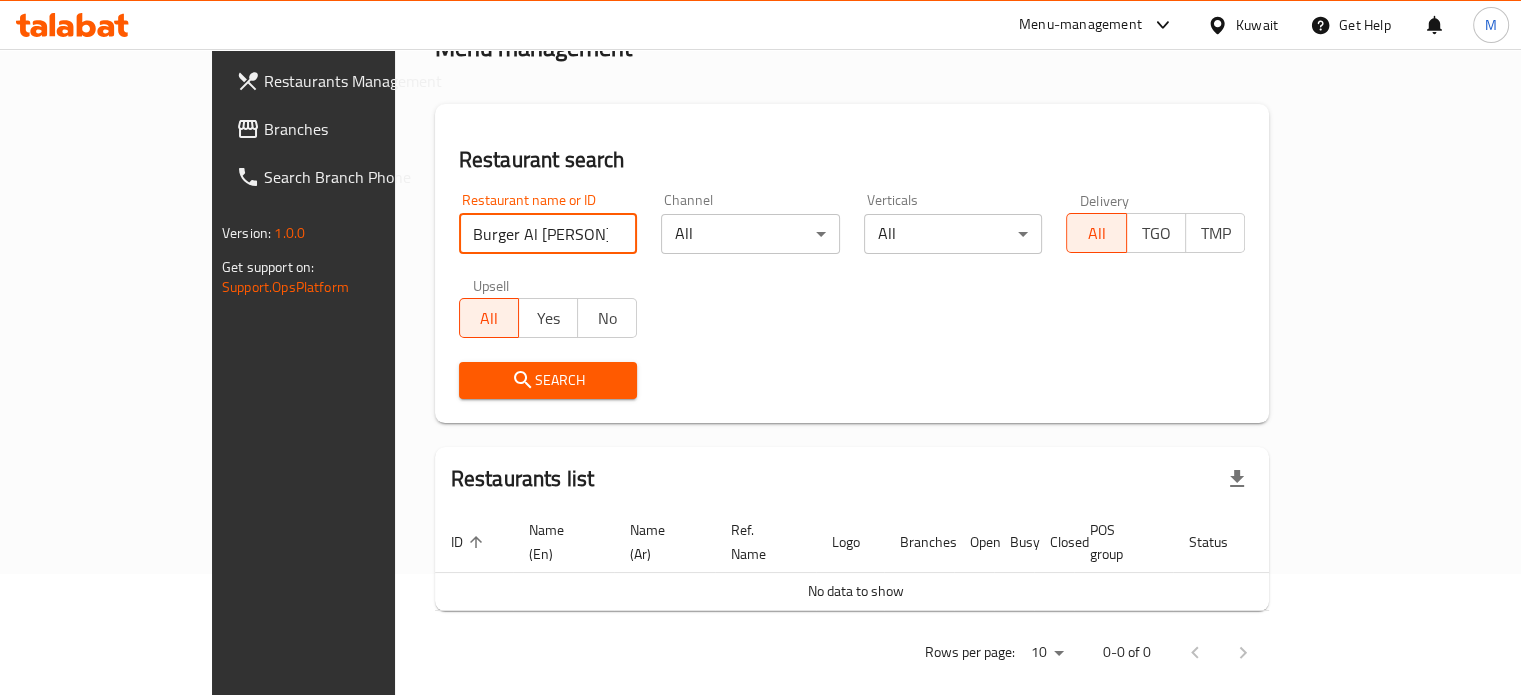 paste on "P" 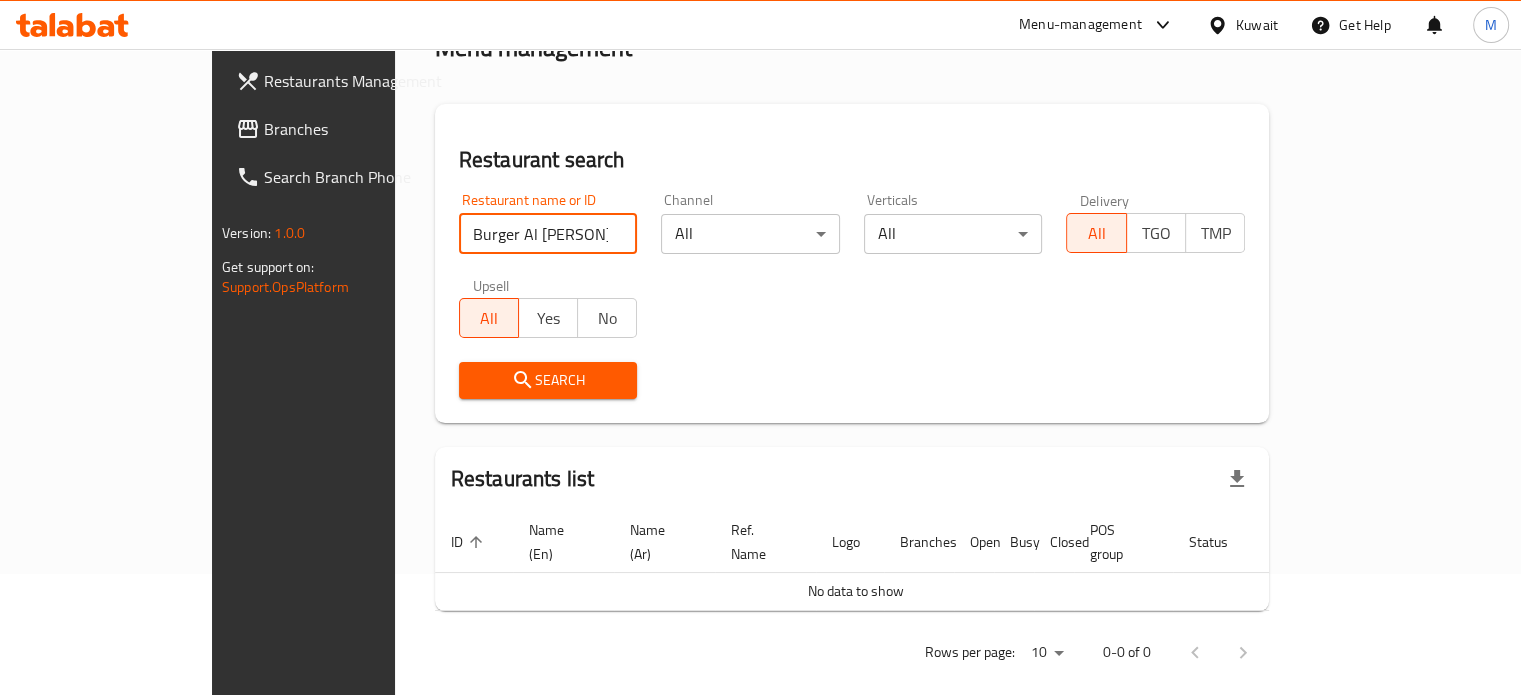 type on "Burger Al [PERSON]" 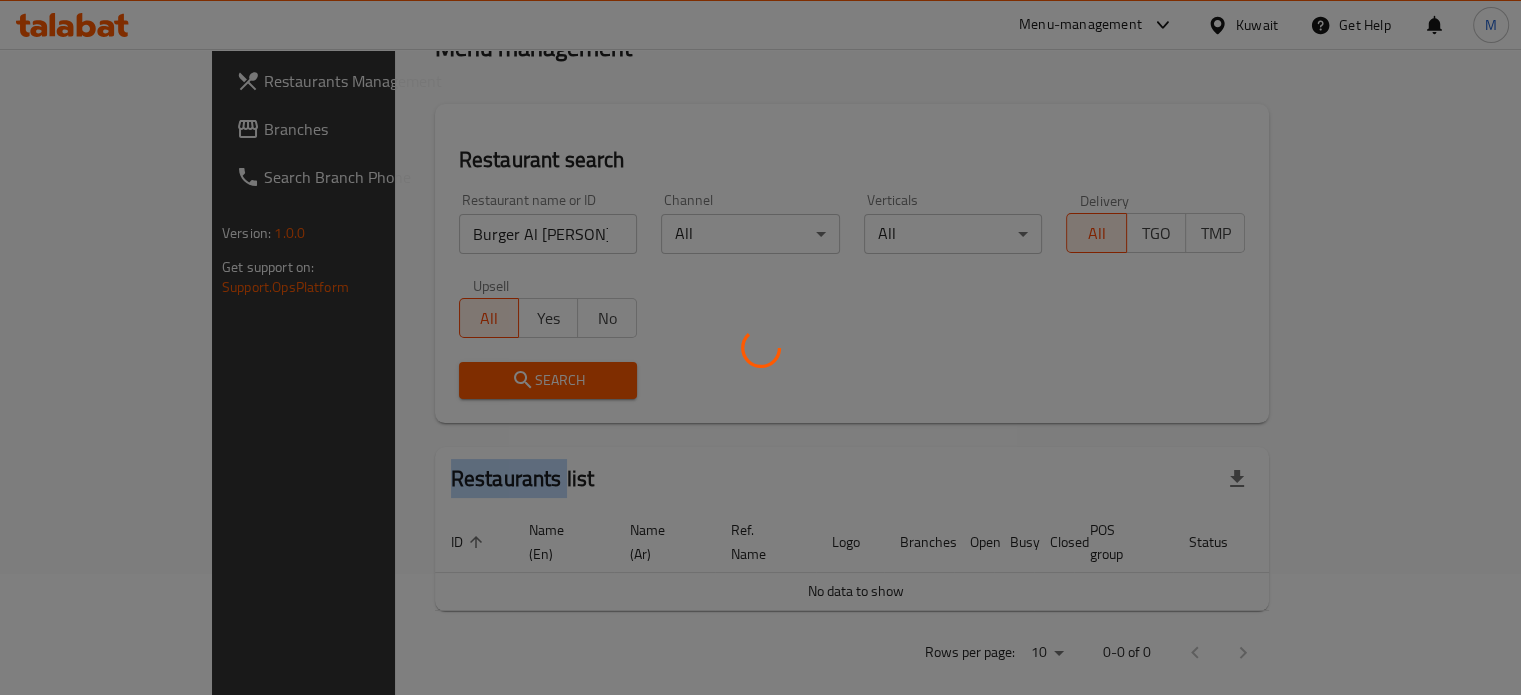 click at bounding box center [760, 347] 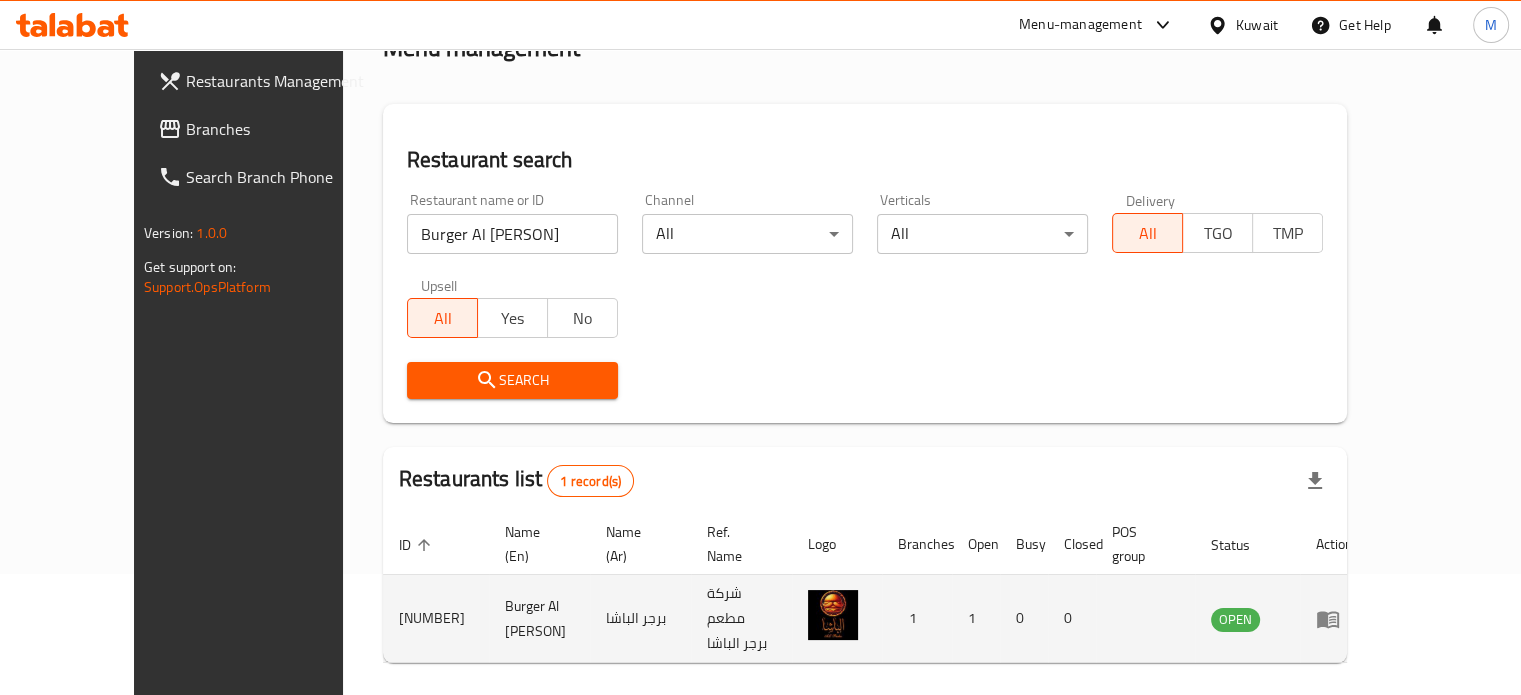 click at bounding box center [1334, 619] 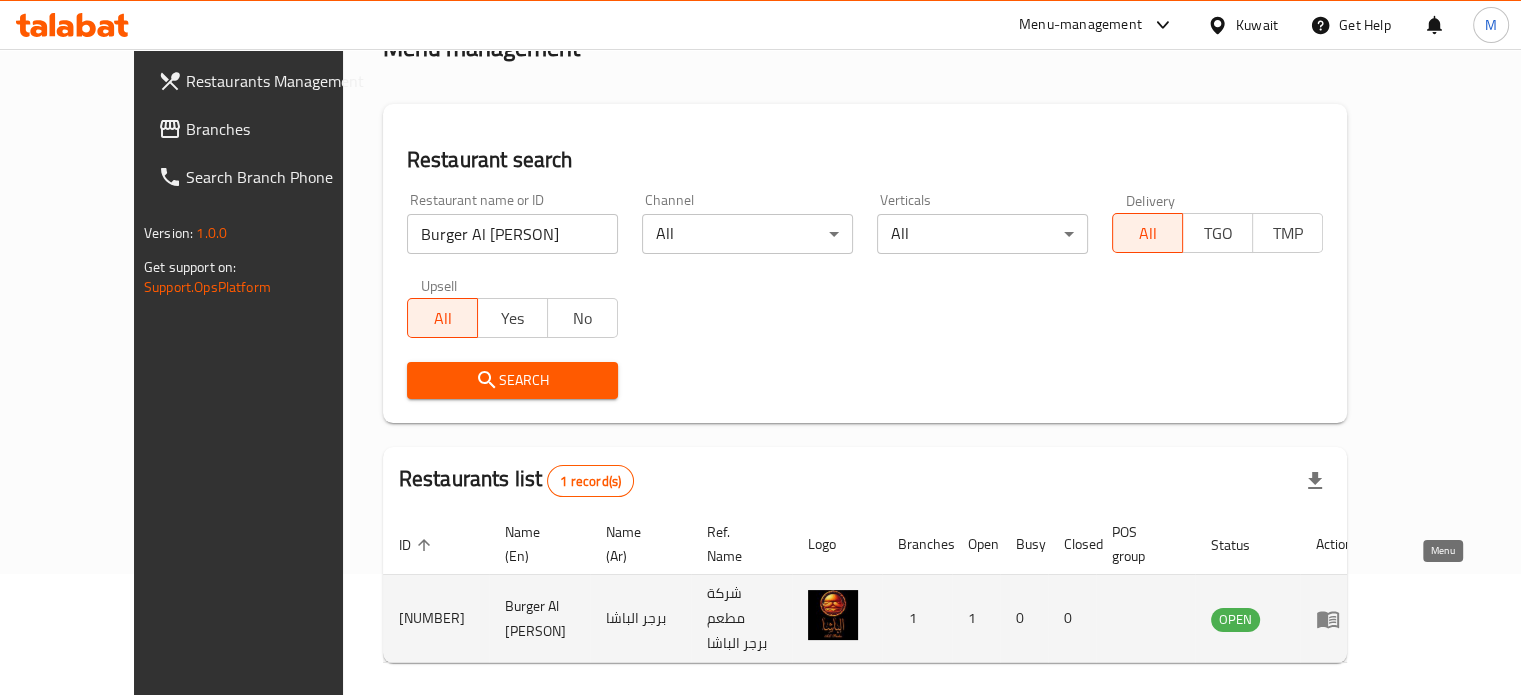 click 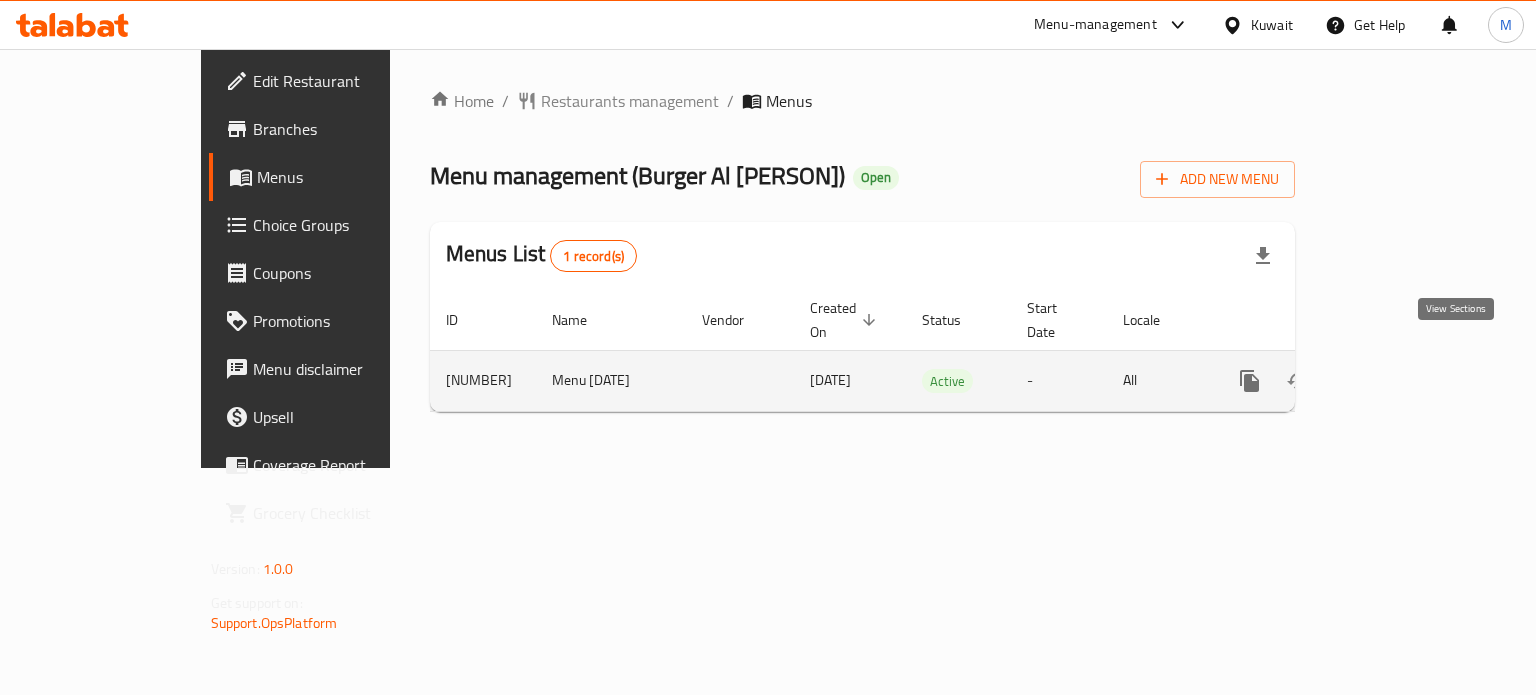 click 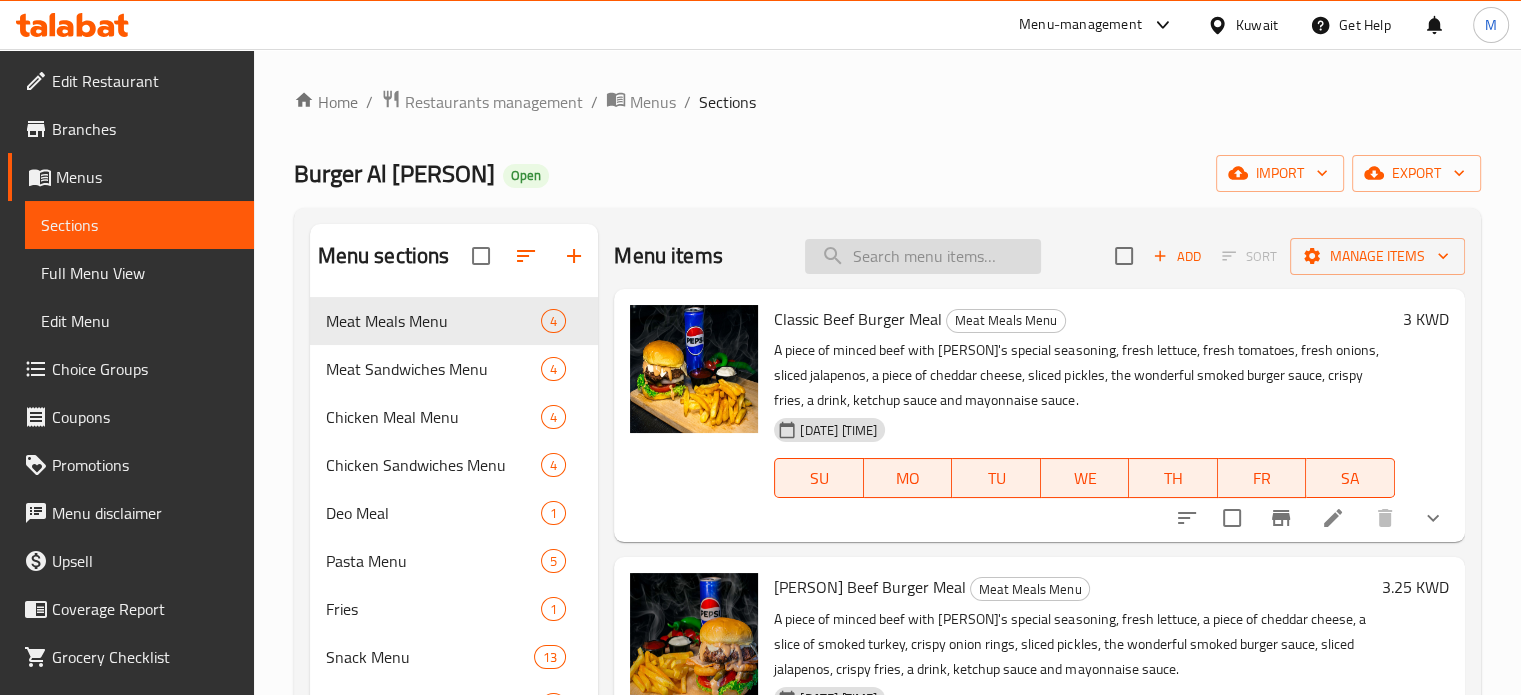 click at bounding box center [923, 256] 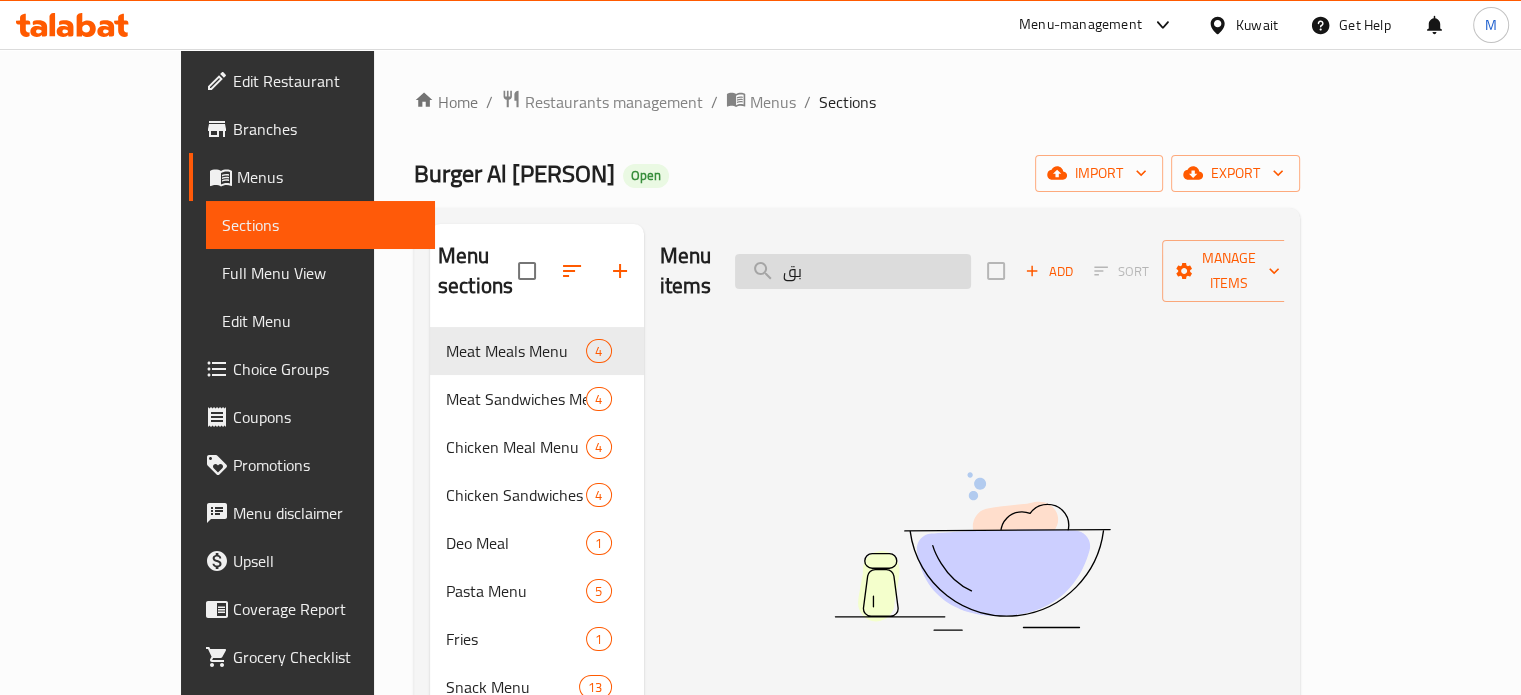type on "ب" 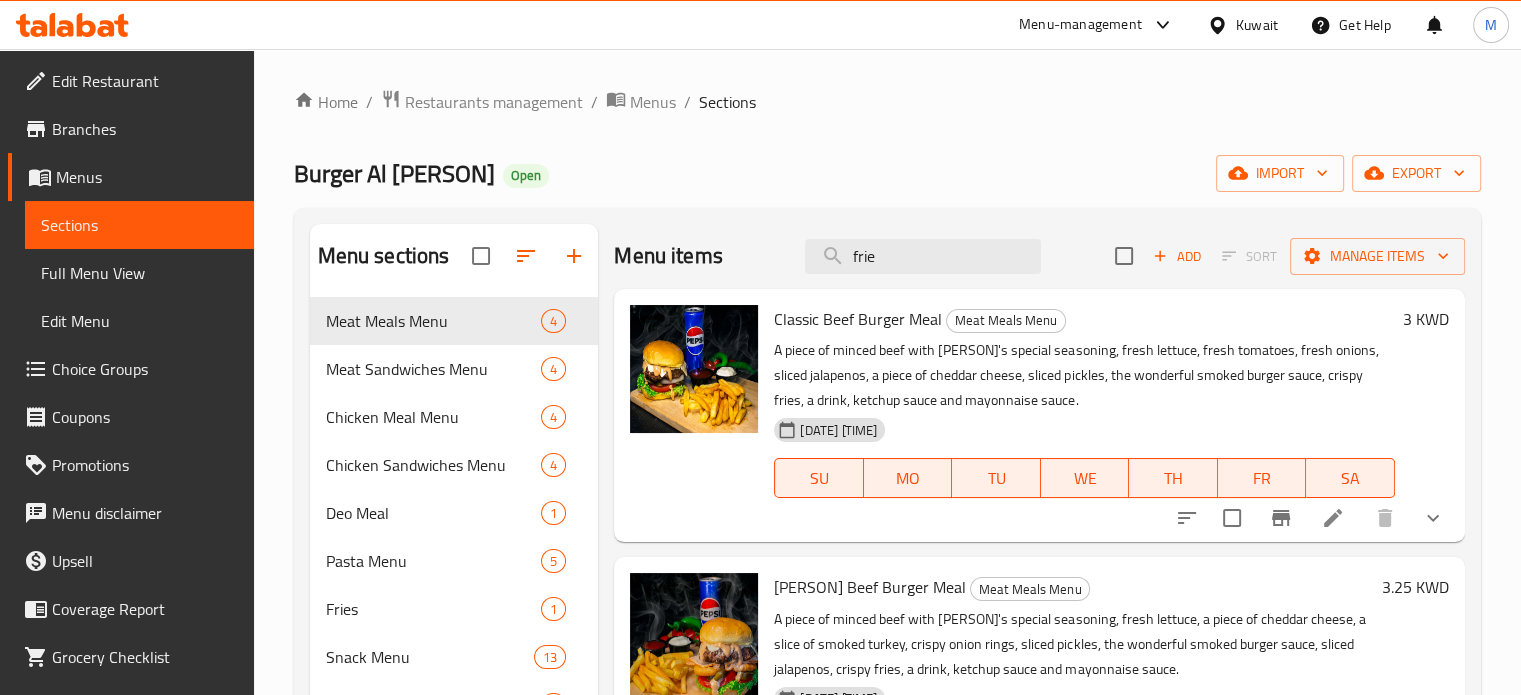 type on "fries" 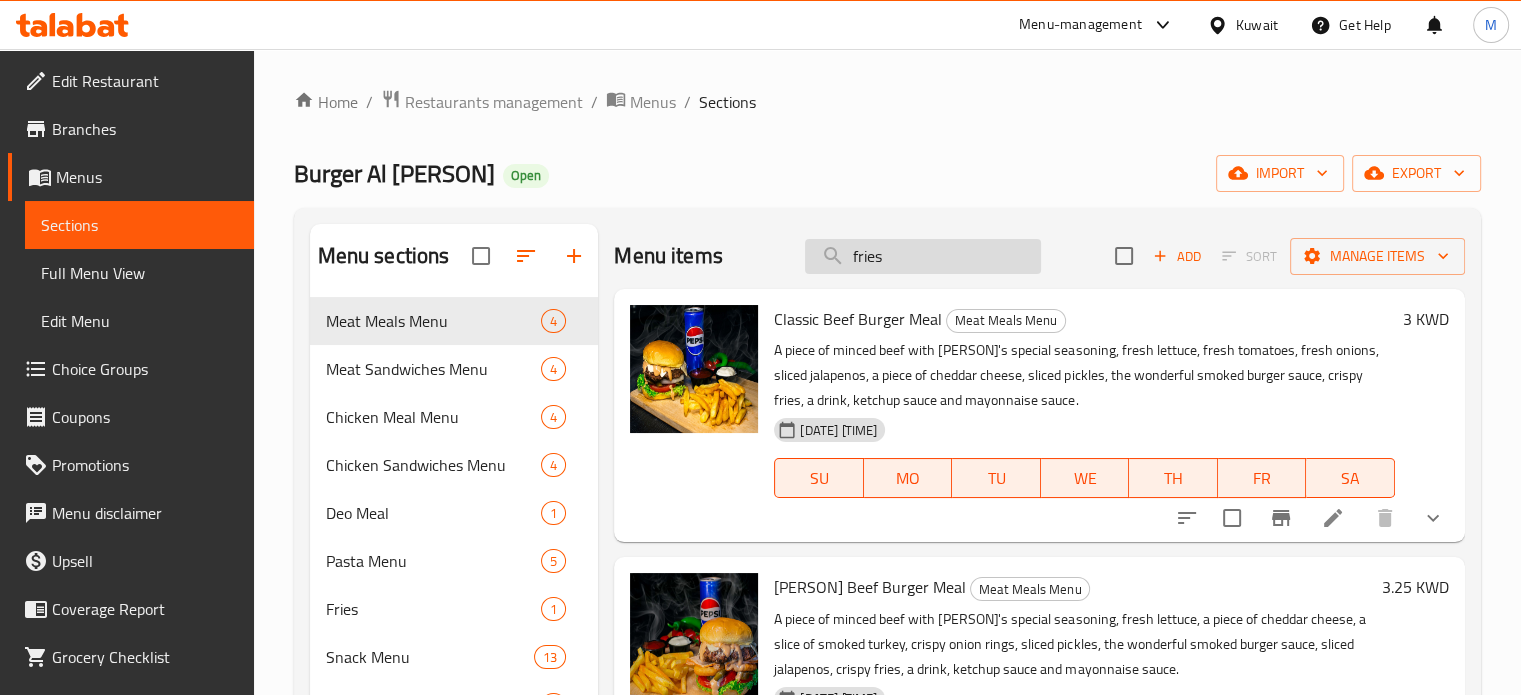 drag, startPoint x: 858, startPoint y: 266, endPoint x: 832, endPoint y: 267, distance: 26.019224 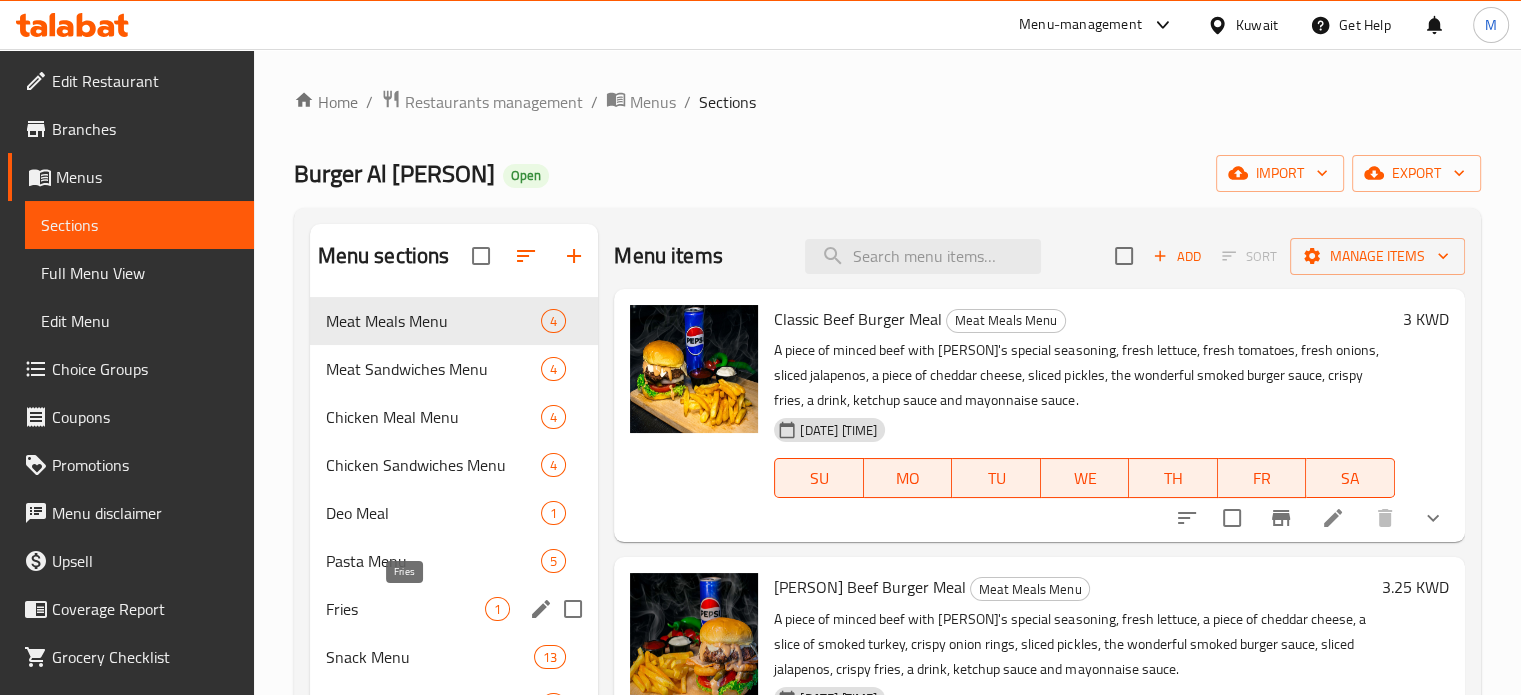click on "Fries" at bounding box center (406, 609) 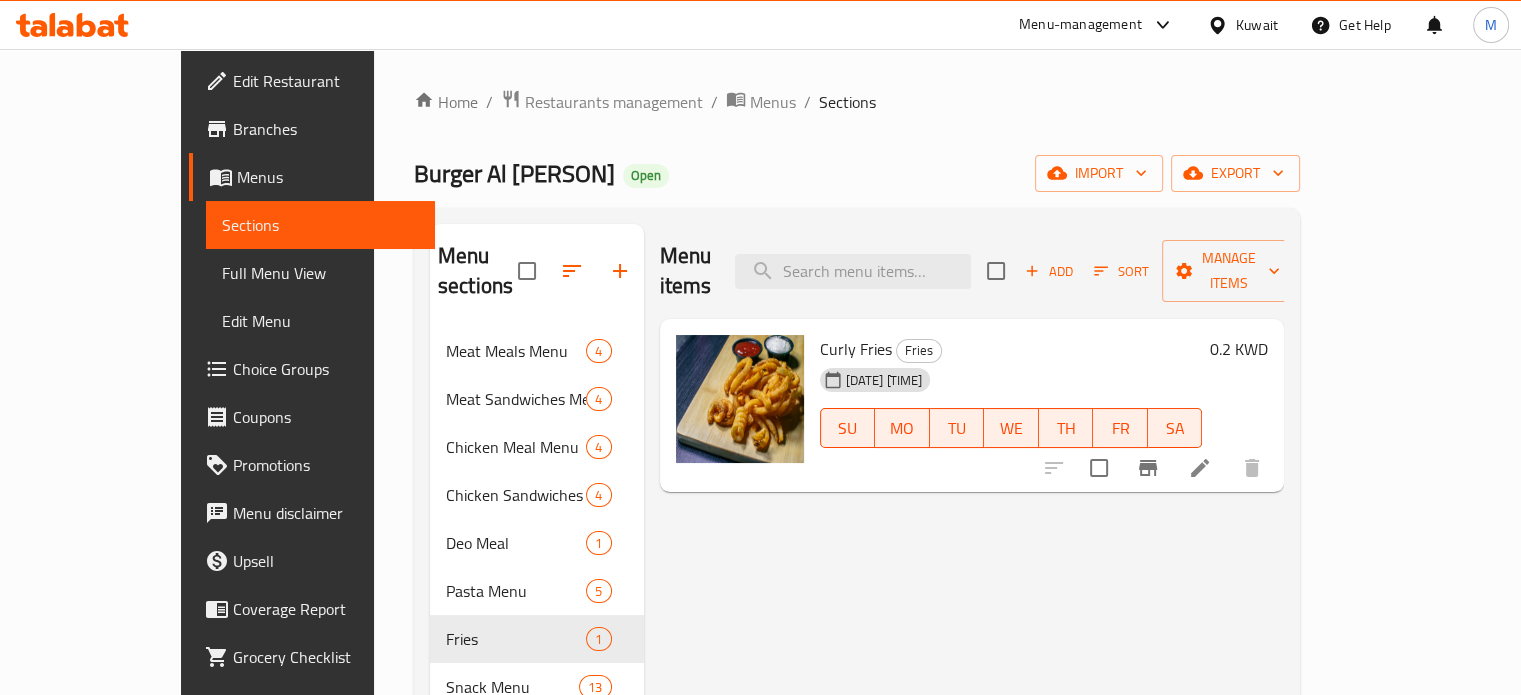 click at bounding box center (1200, 468) 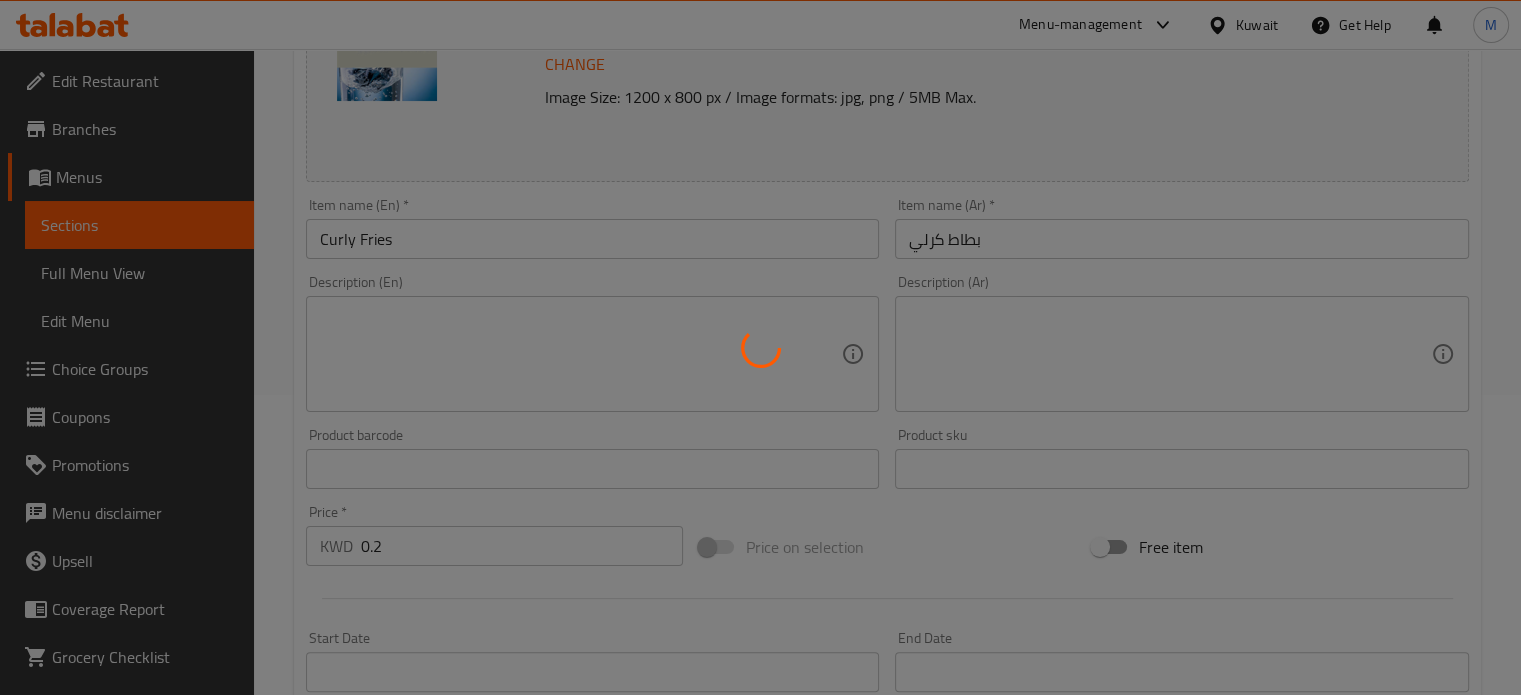 scroll, scrollTop: 600, scrollLeft: 0, axis: vertical 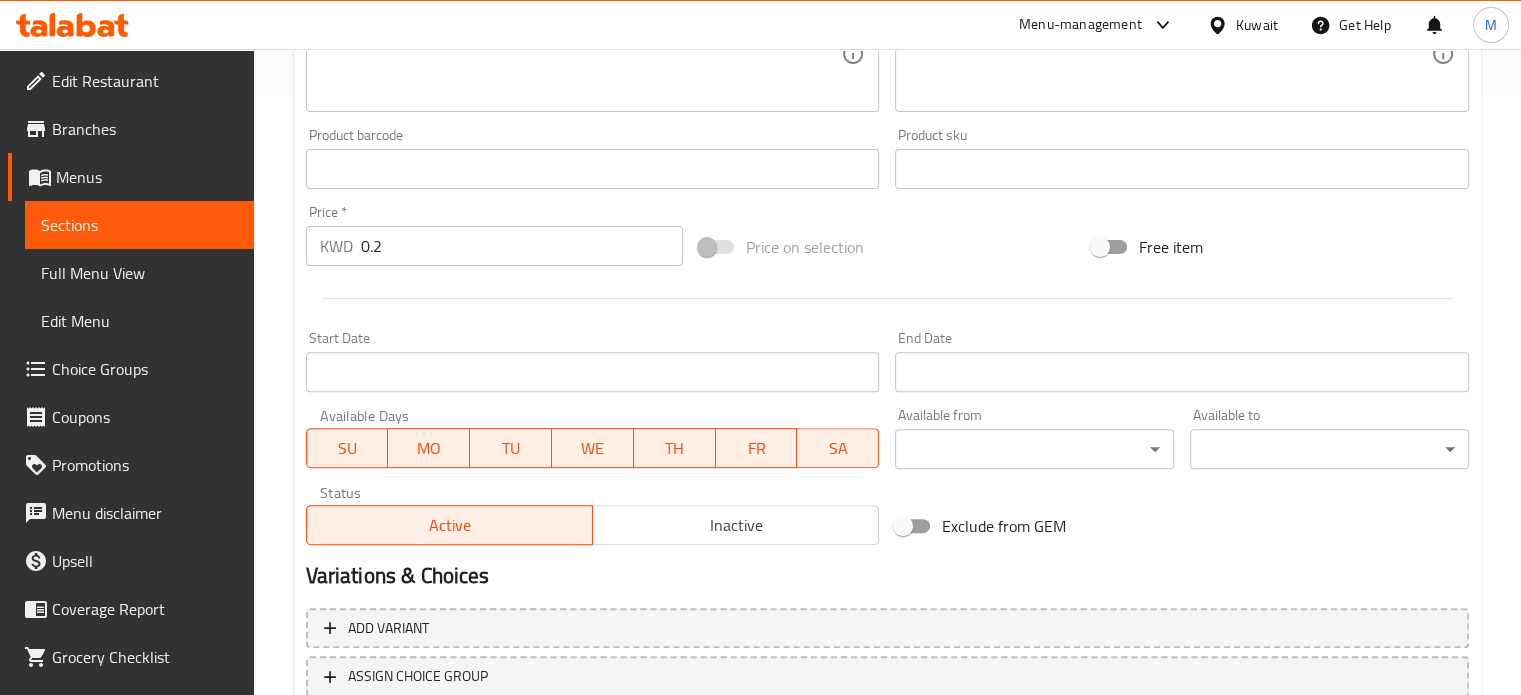 click on "0.2" at bounding box center (522, 246) 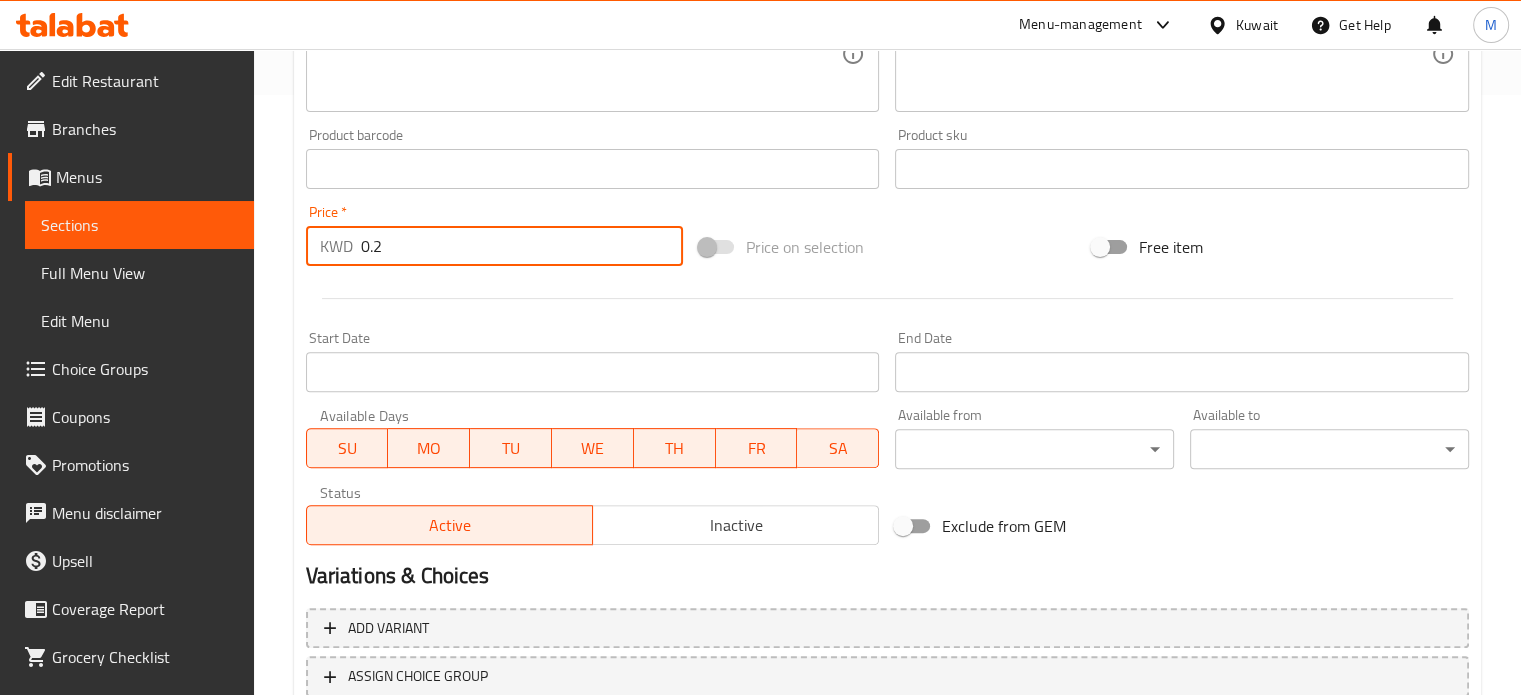 type on "0" 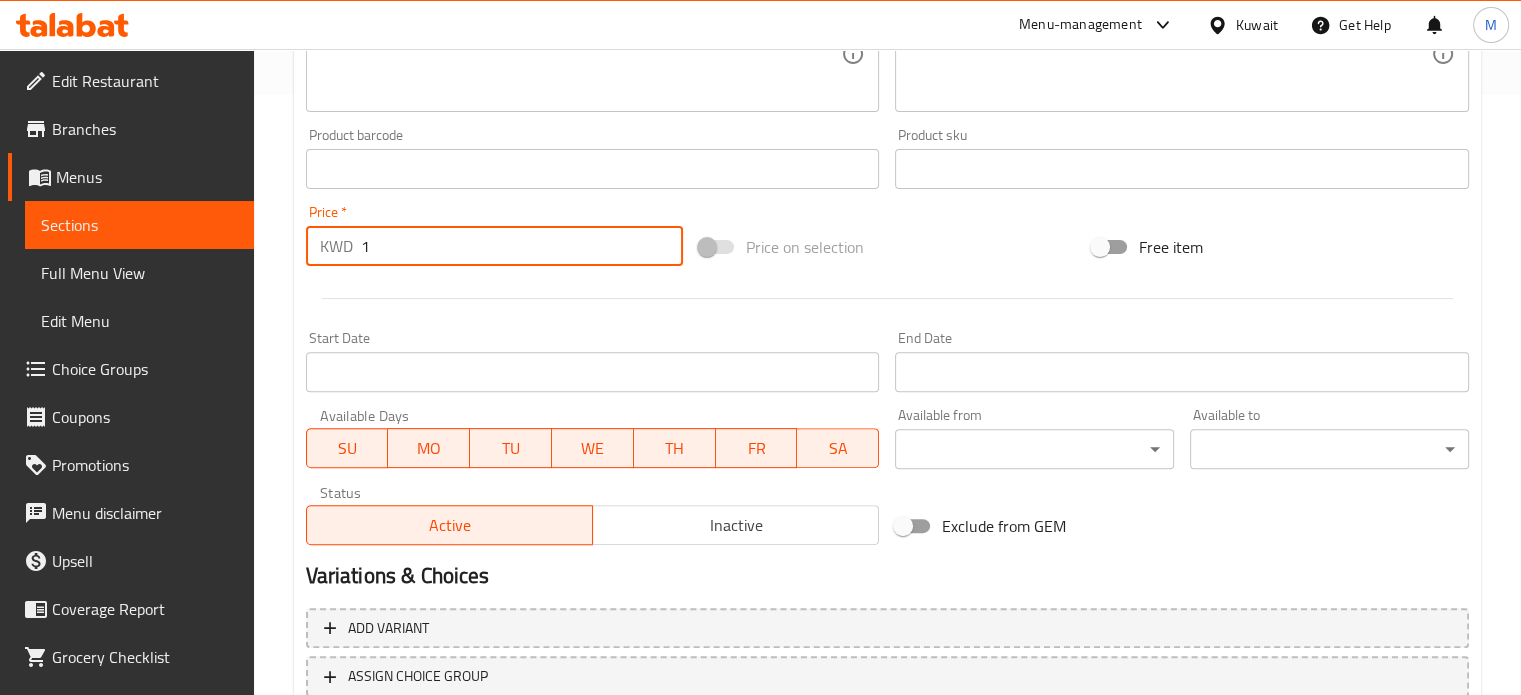 type on "1" 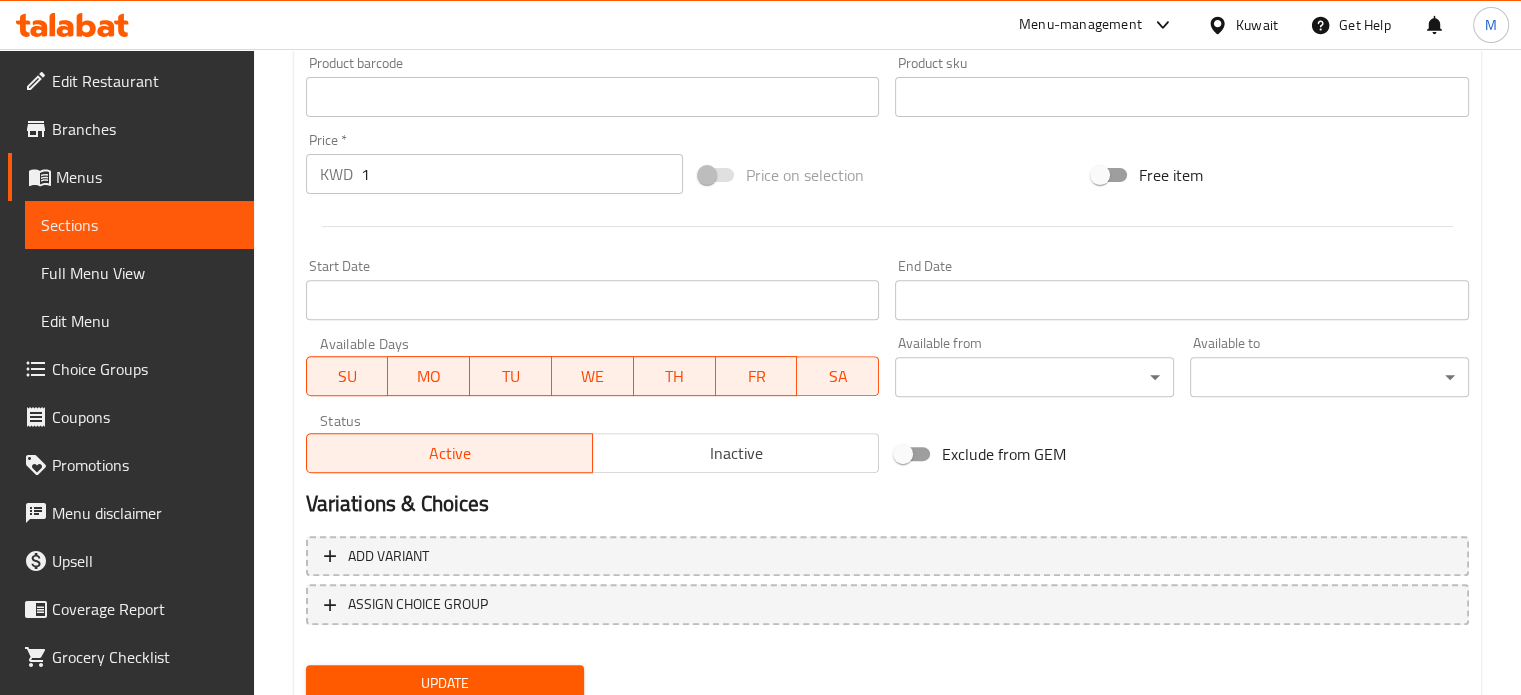 scroll, scrollTop: 745, scrollLeft: 0, axis: vertical 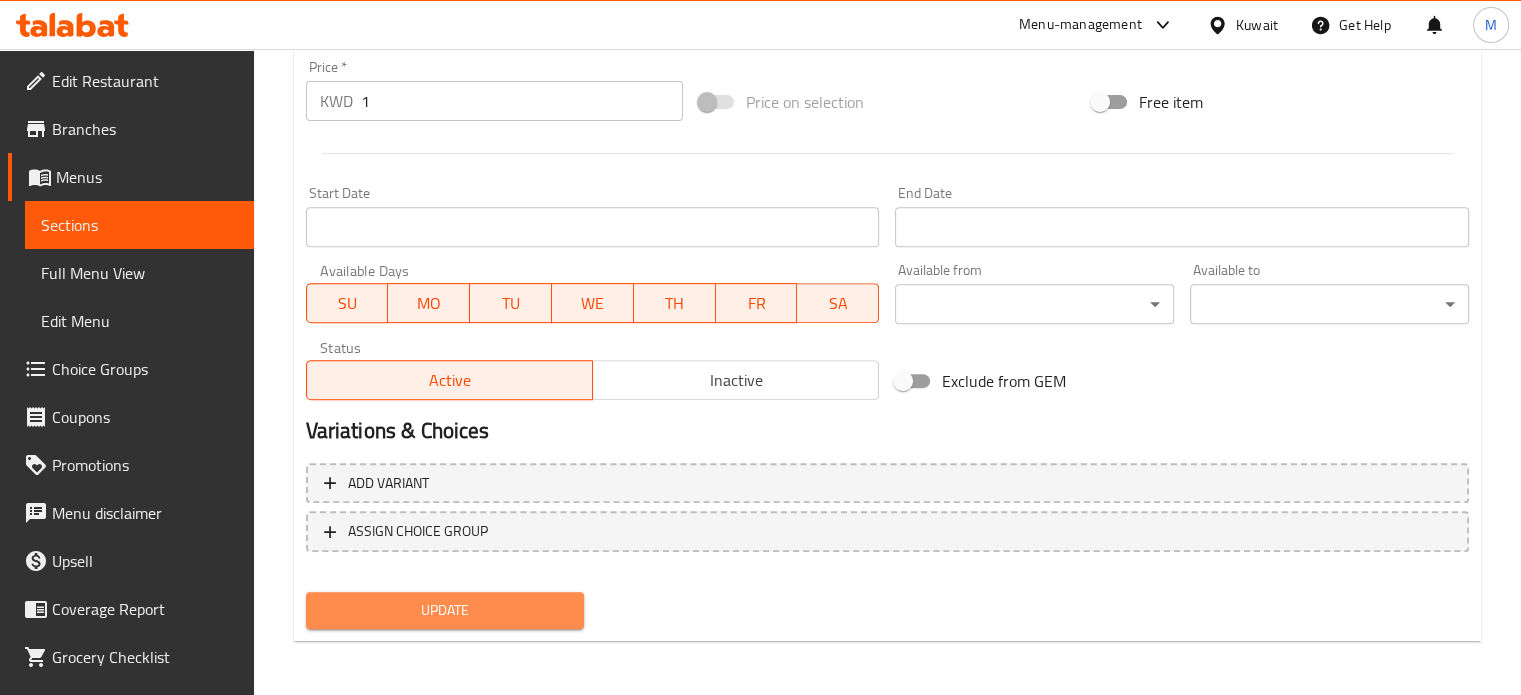 click on "Update" at bounding box center (445, 610) 